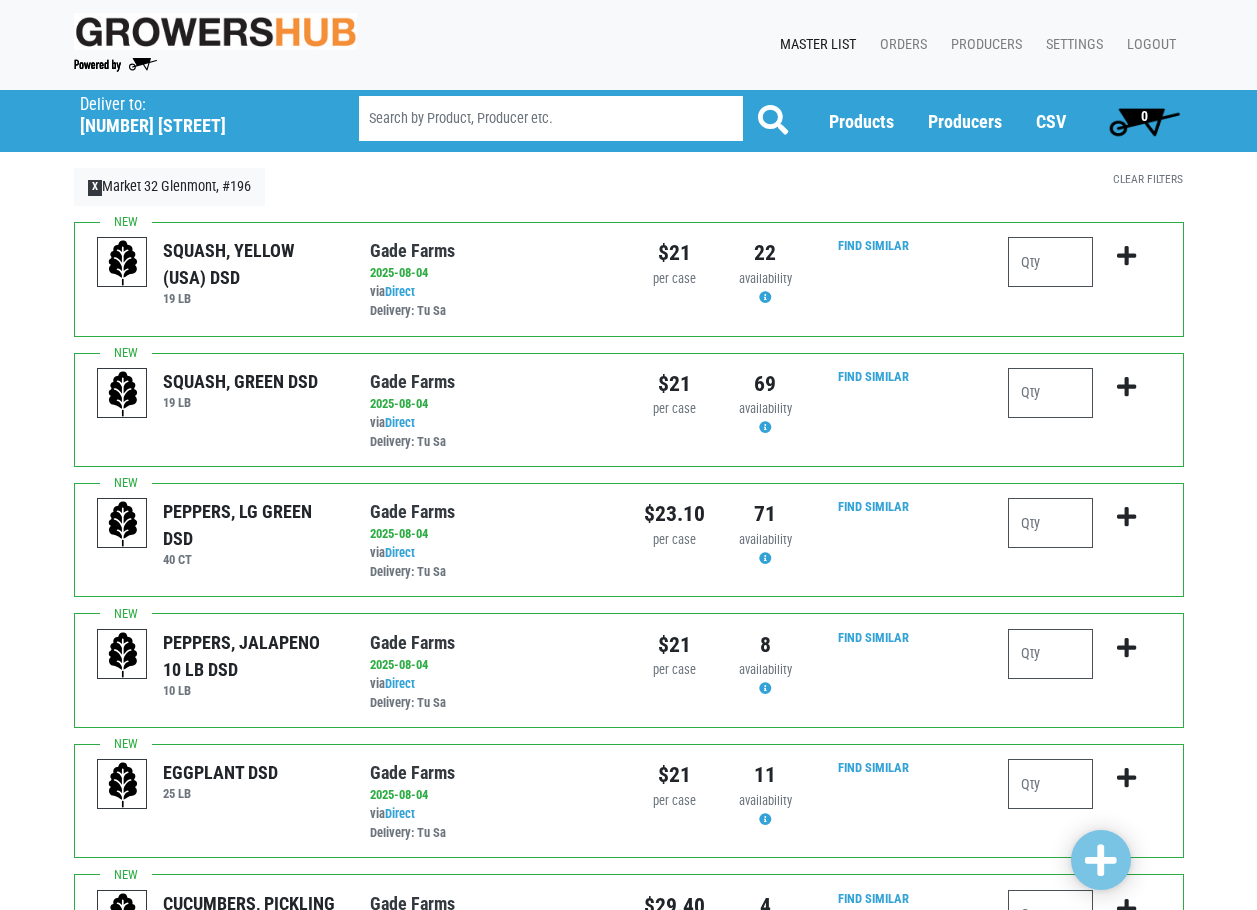 scroll, scrollTop: 0, scrollLeft: 0, axis: both 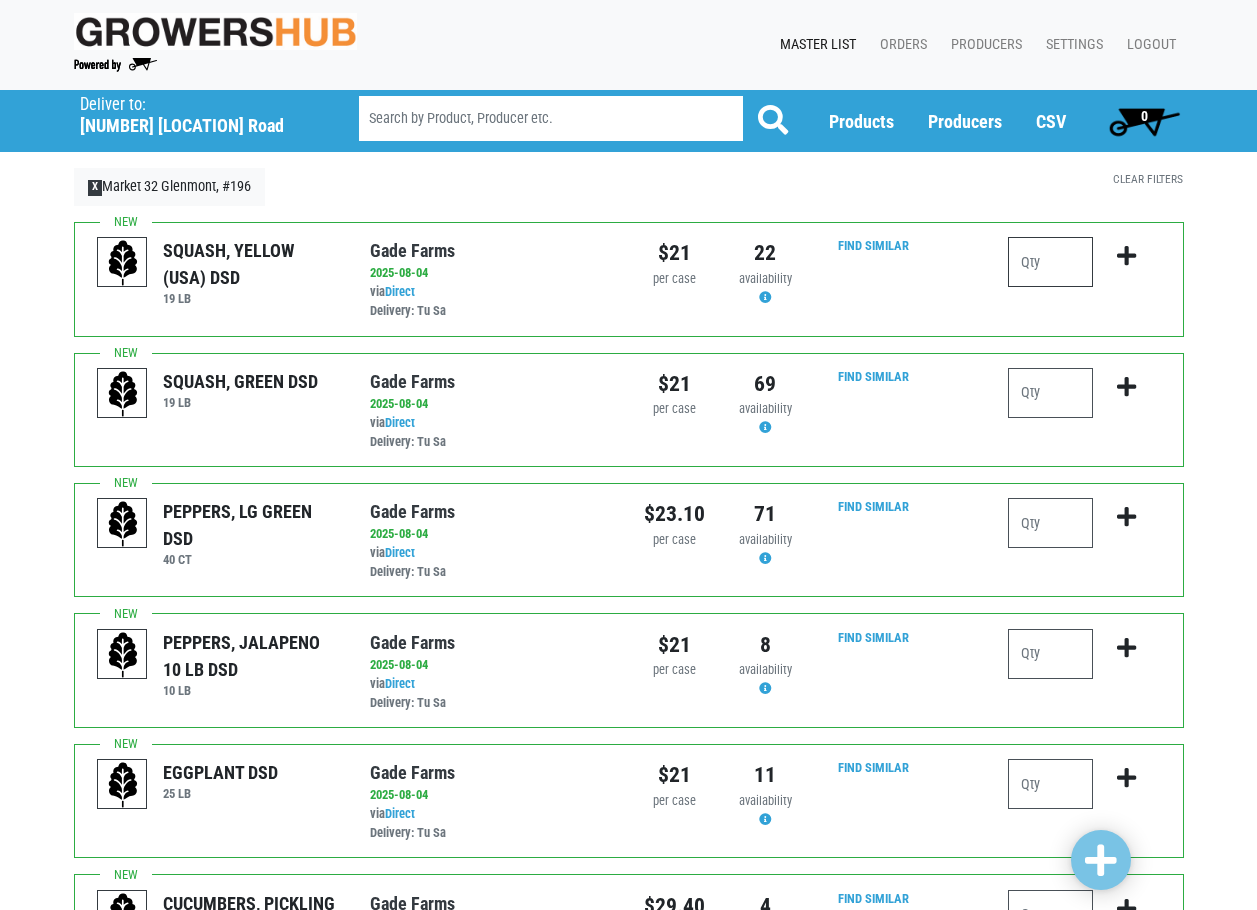 click at bounding box center (1050, 262) 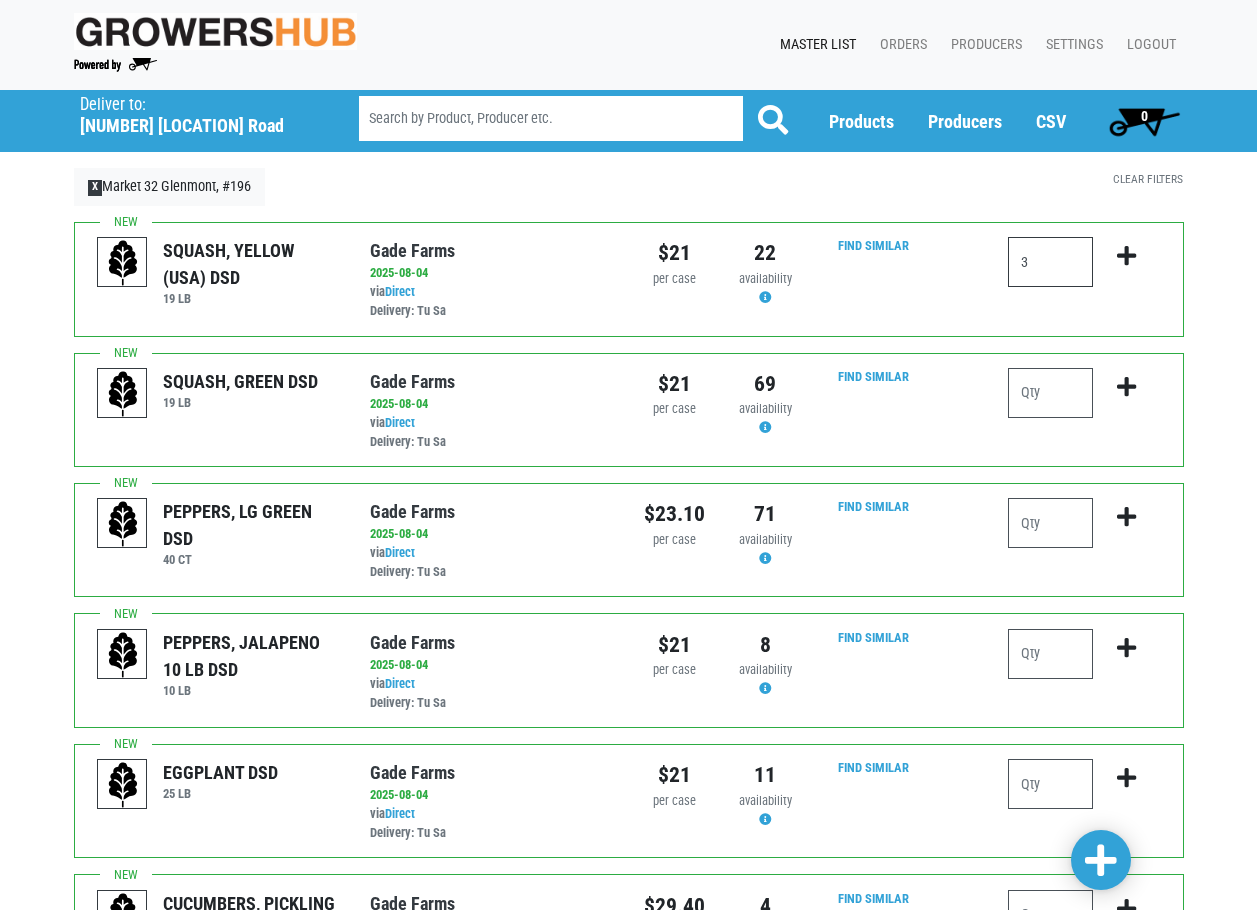 type on "3" 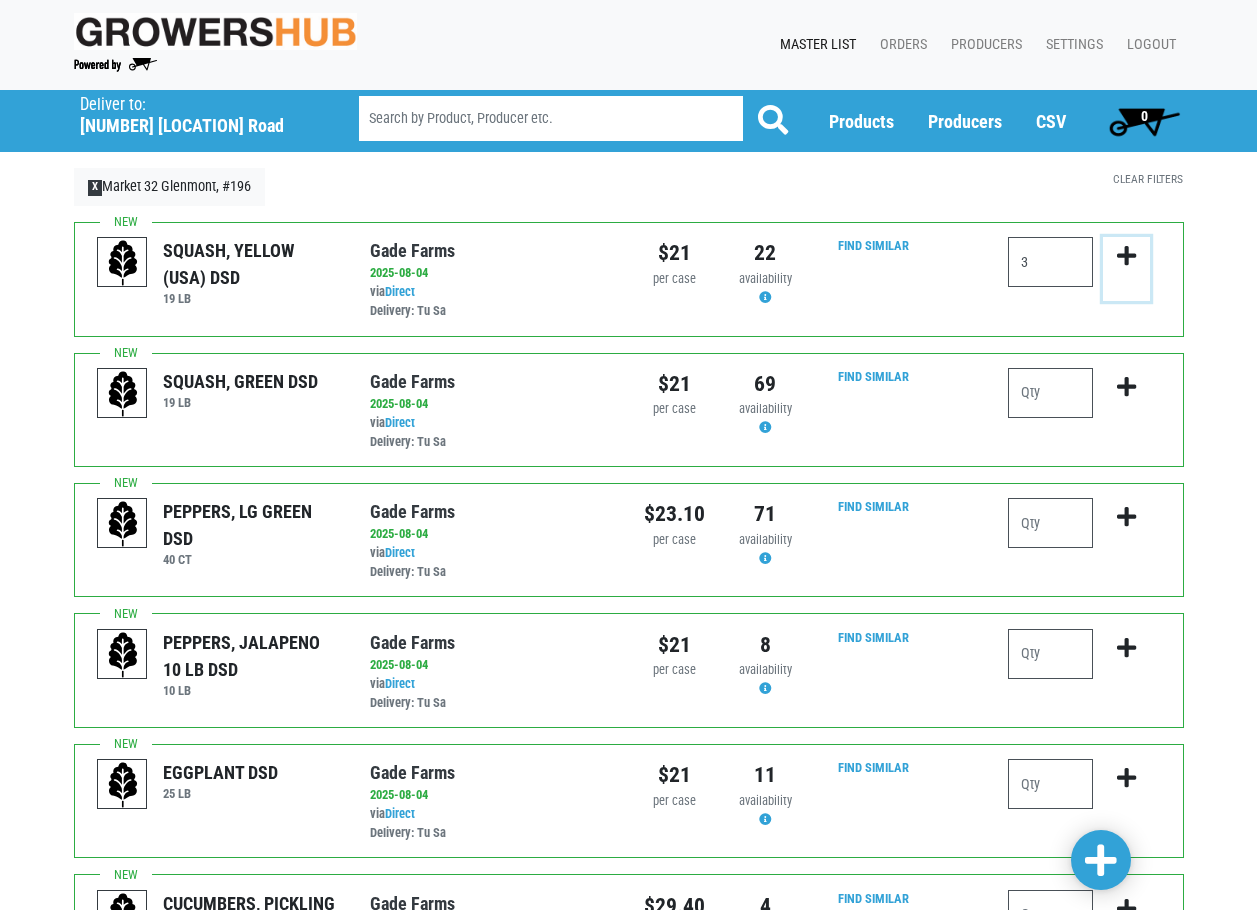 click at bounding box center [1126, 256] 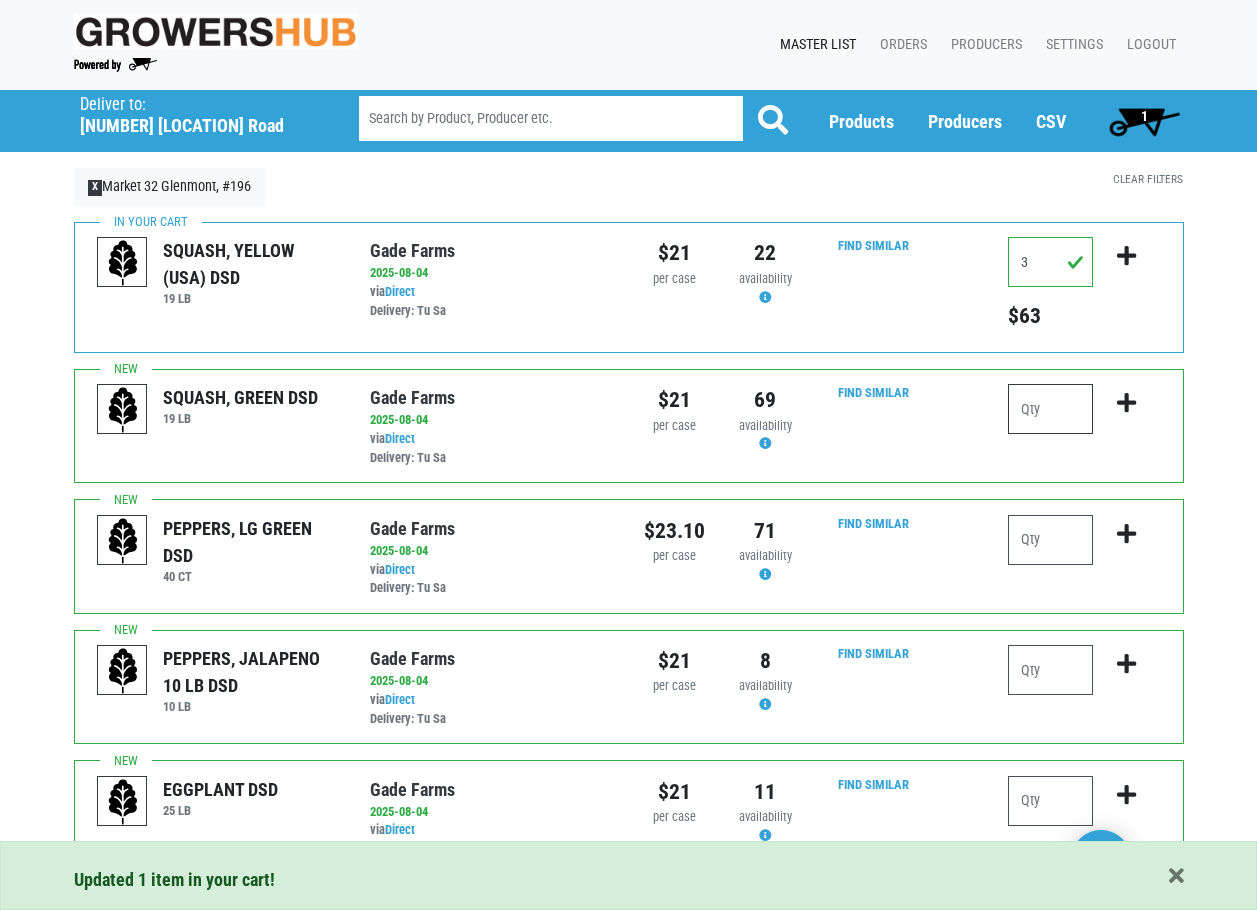 click at bounding box center (1050, 409) 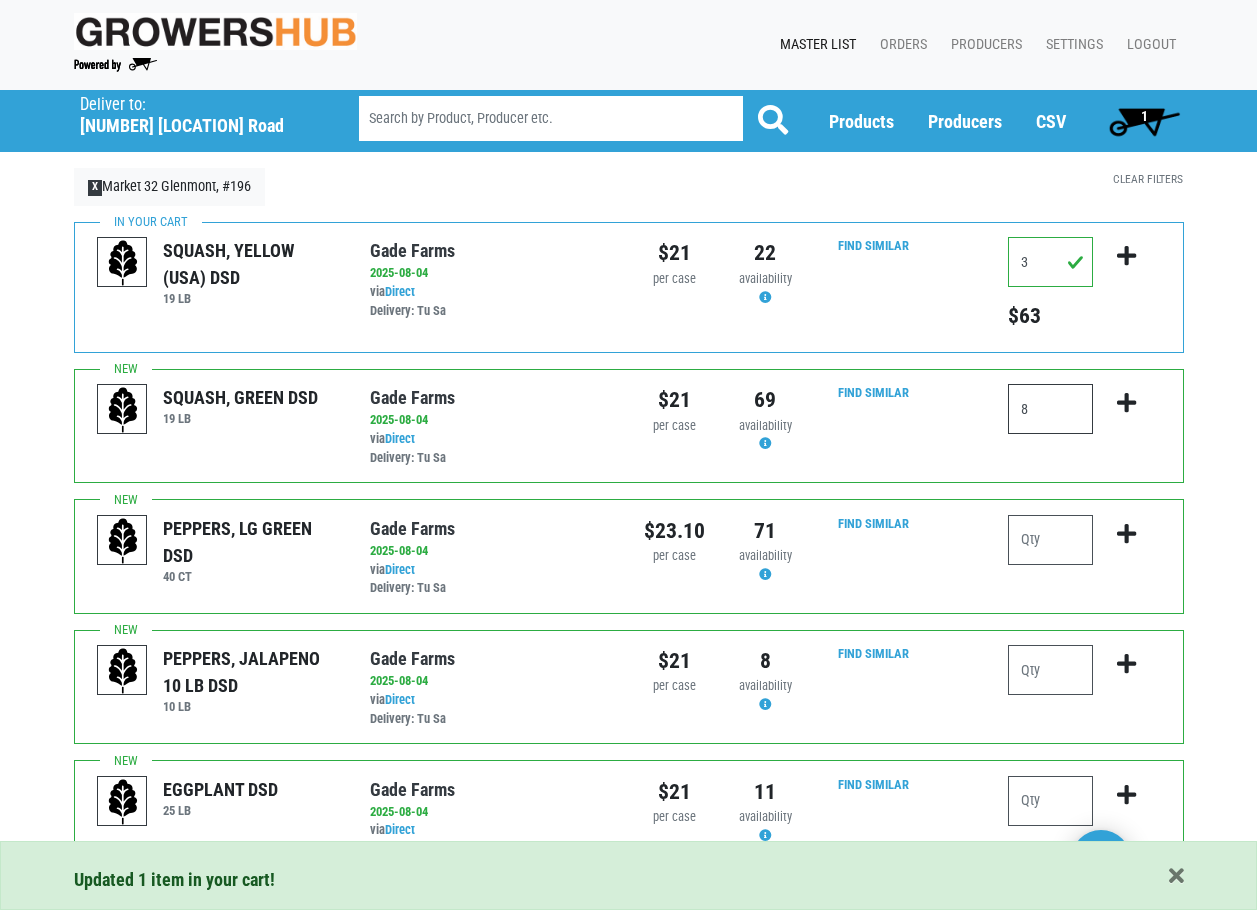 type on "8" 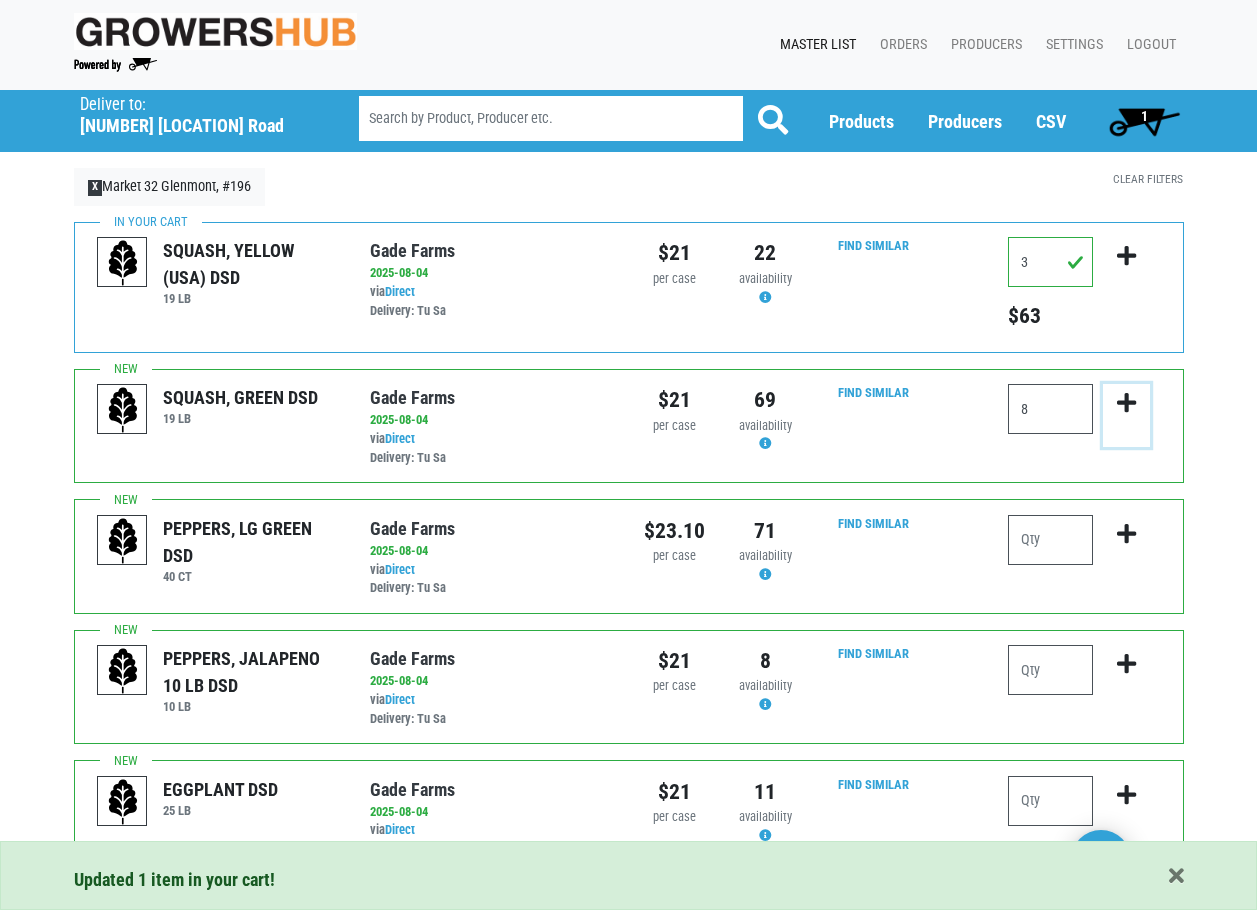 click at bounding box center (1126, 403) 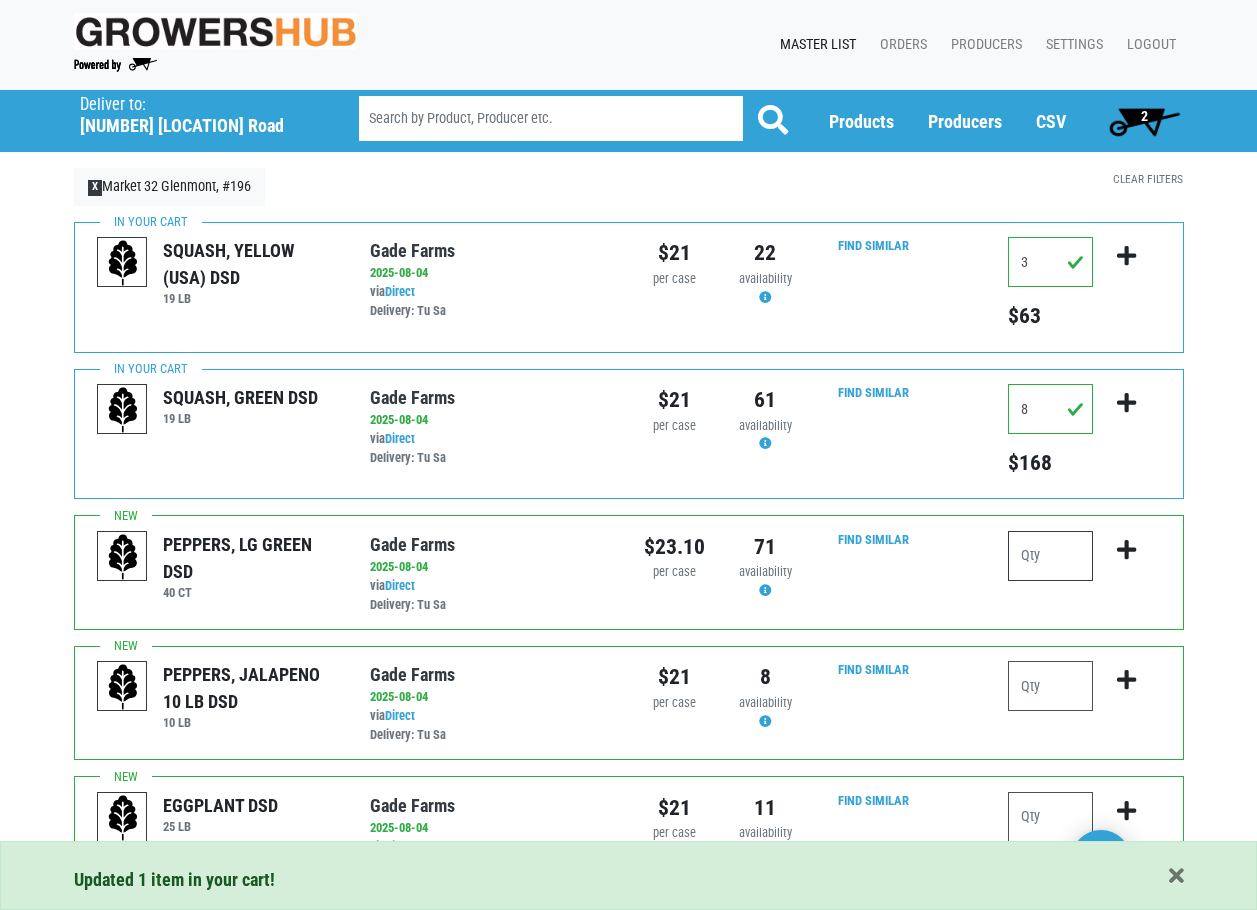 click at bounding box center (1050, 556) 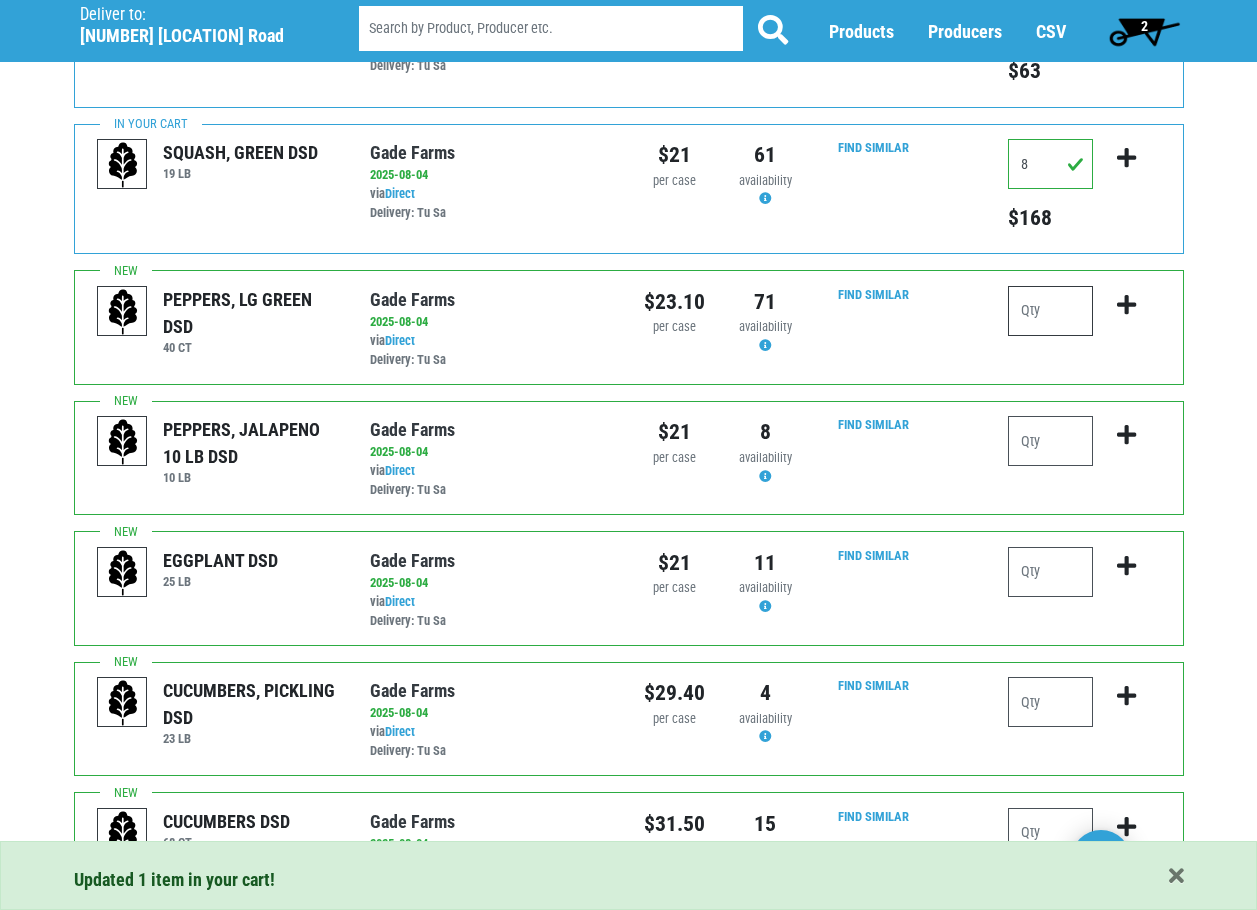 scroll, scrollTop: 300, scrollLeft: 0, axis: vertical 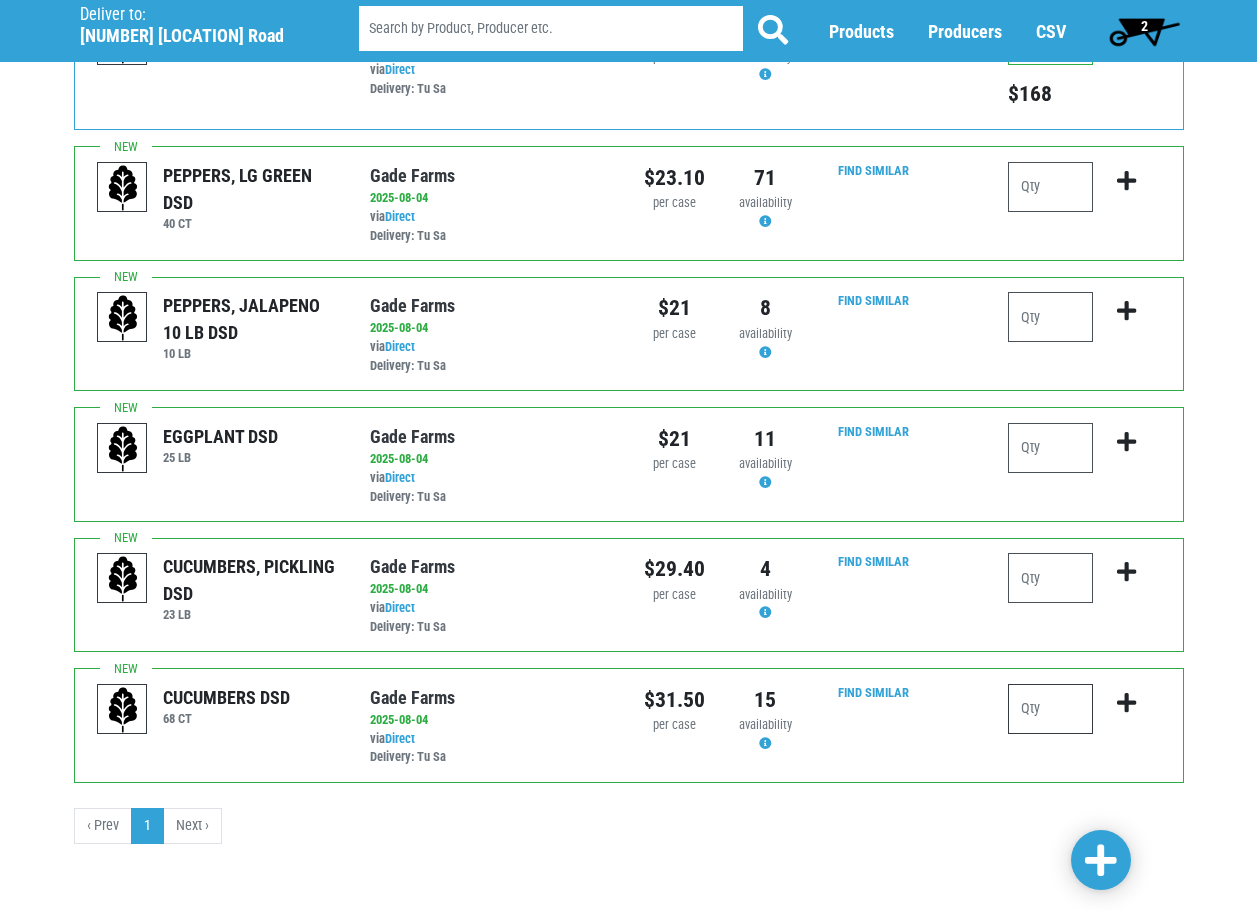 click at bounding box center [1050, 709] 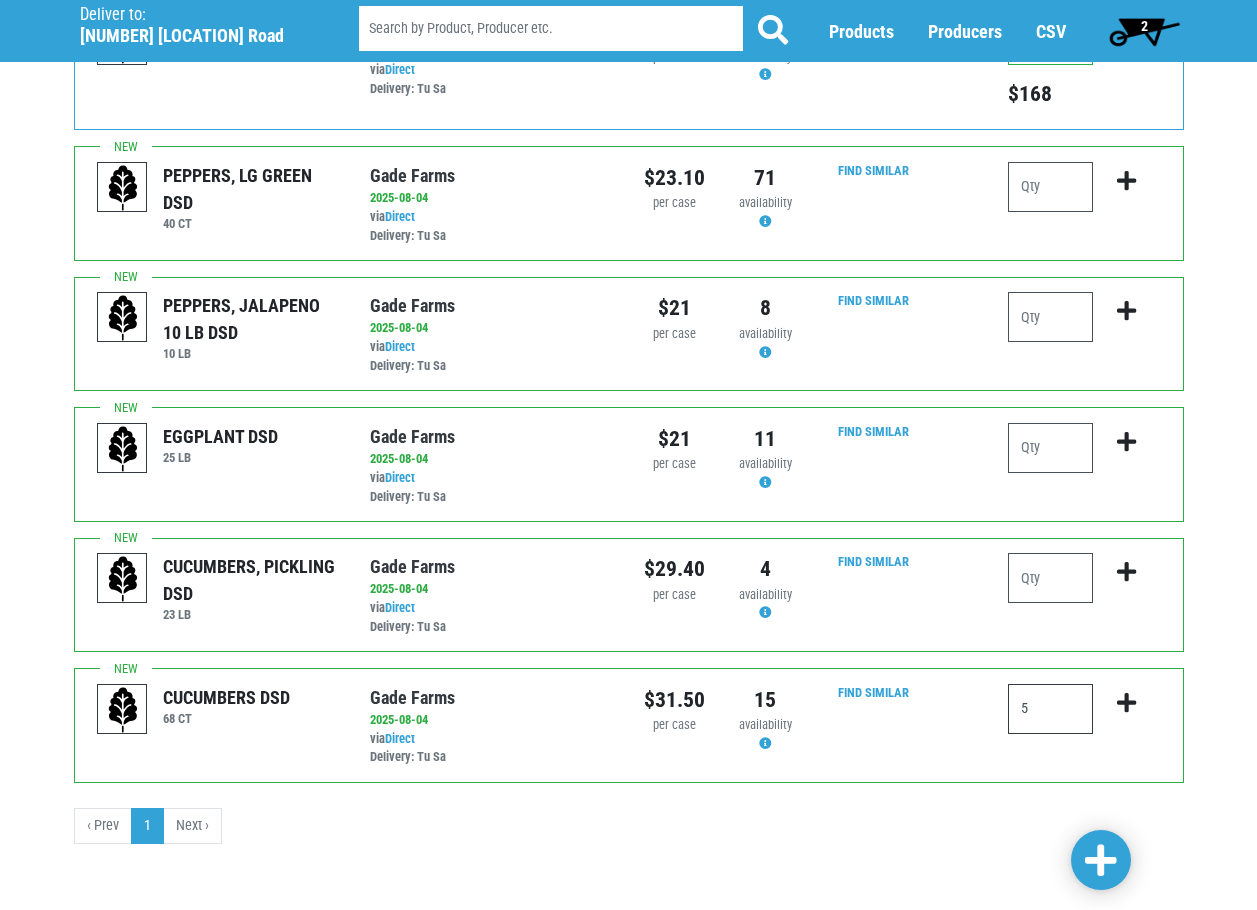 type on "5" 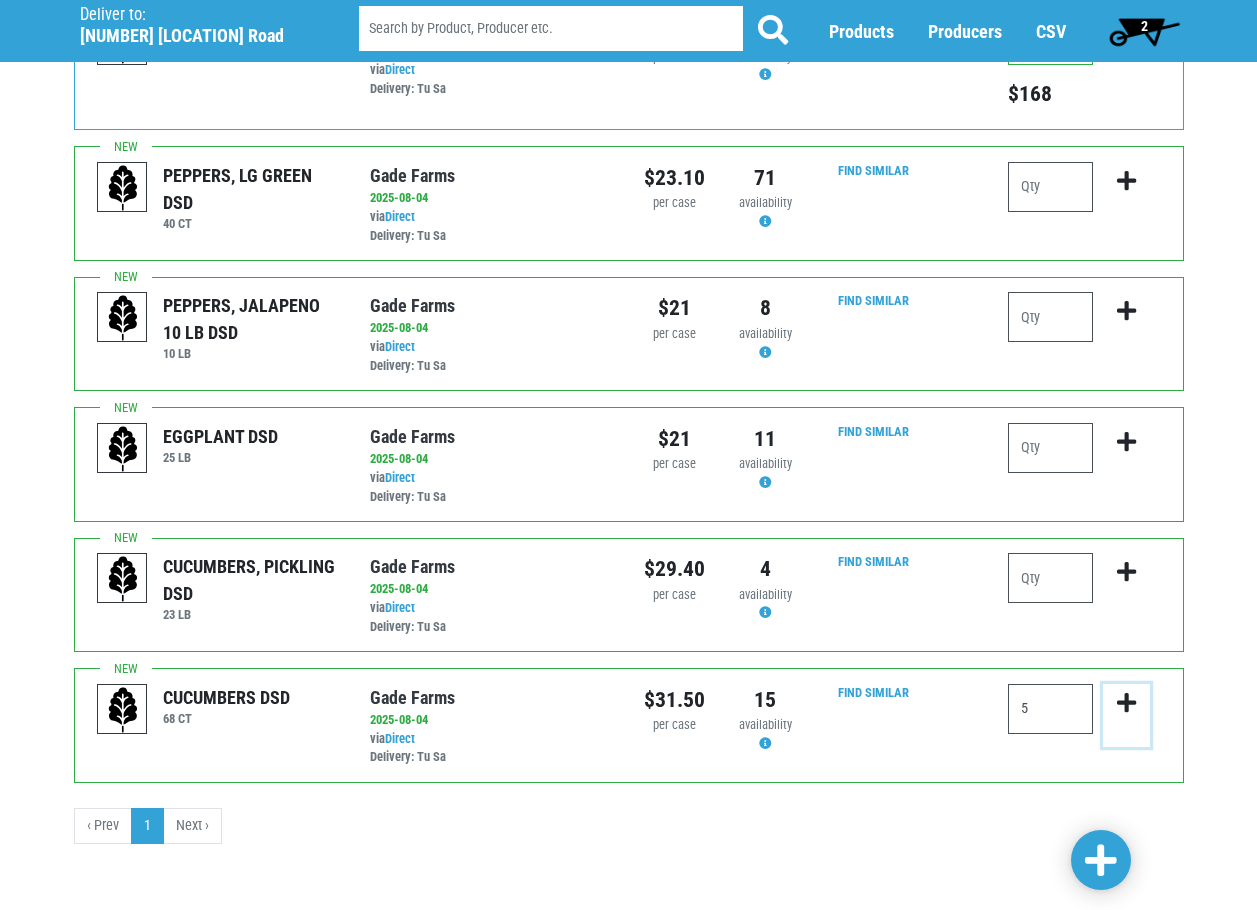 click at bounding box center (1126, 703) 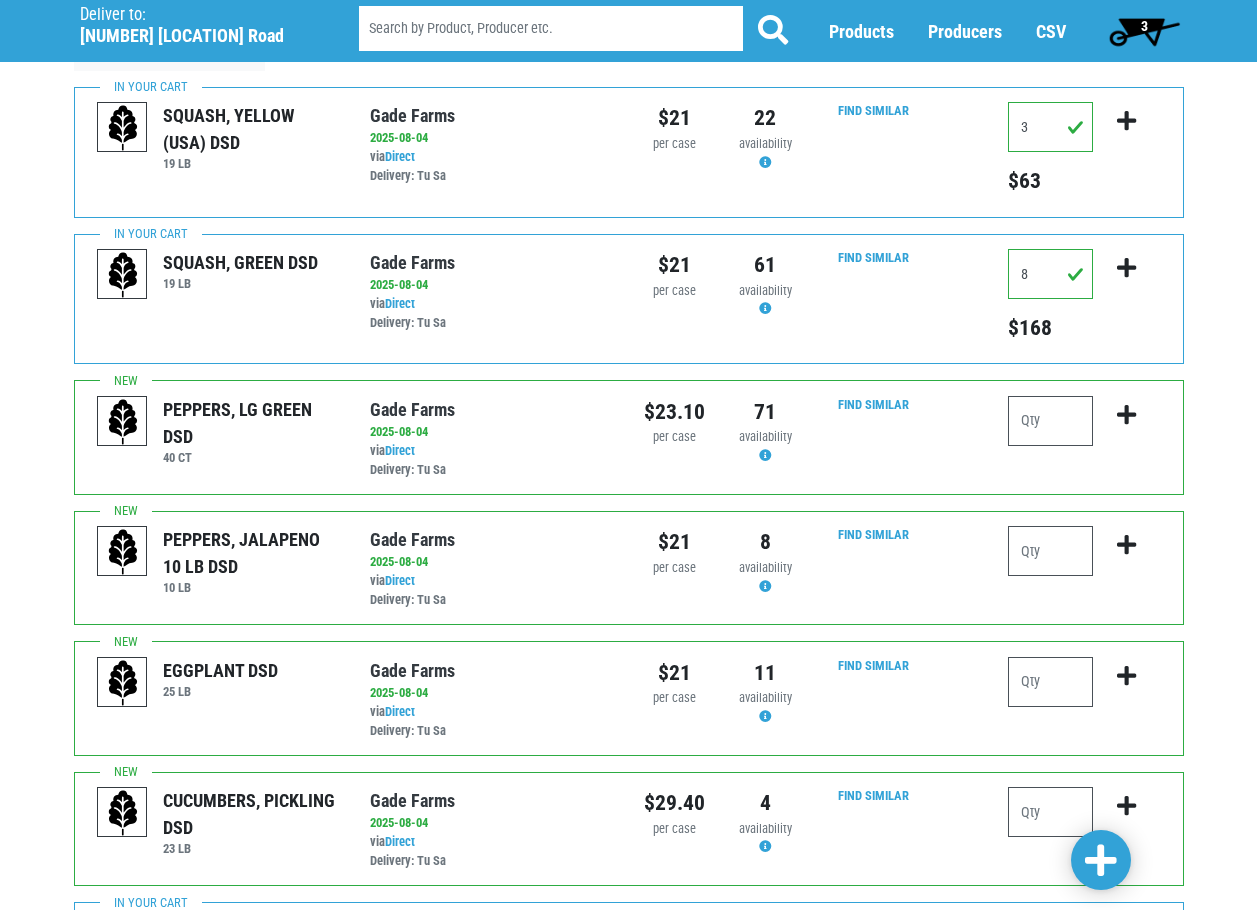 scroll, scrollTop: 100, scrollLeft: 0, axis: vertical 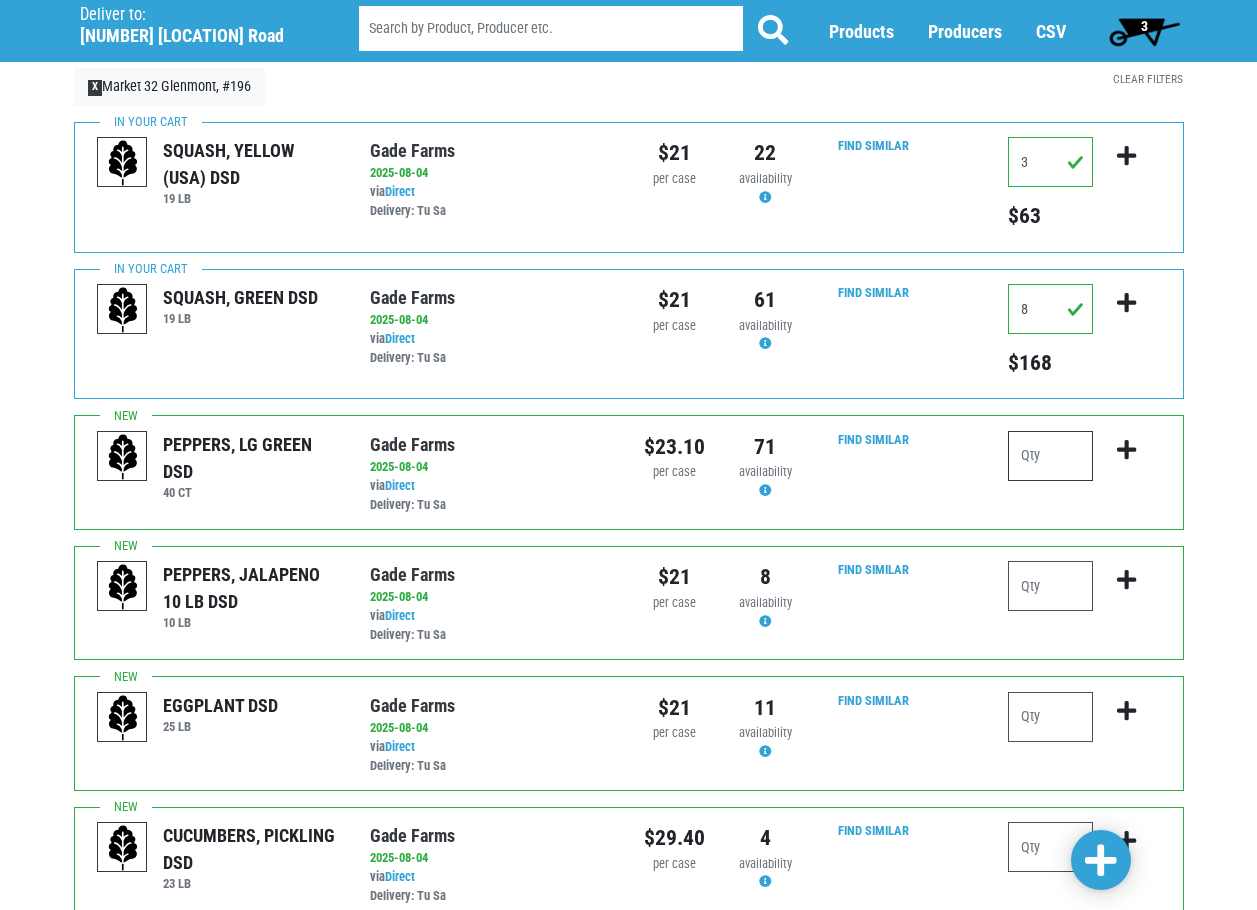 click at bounding box center (1050, 456) 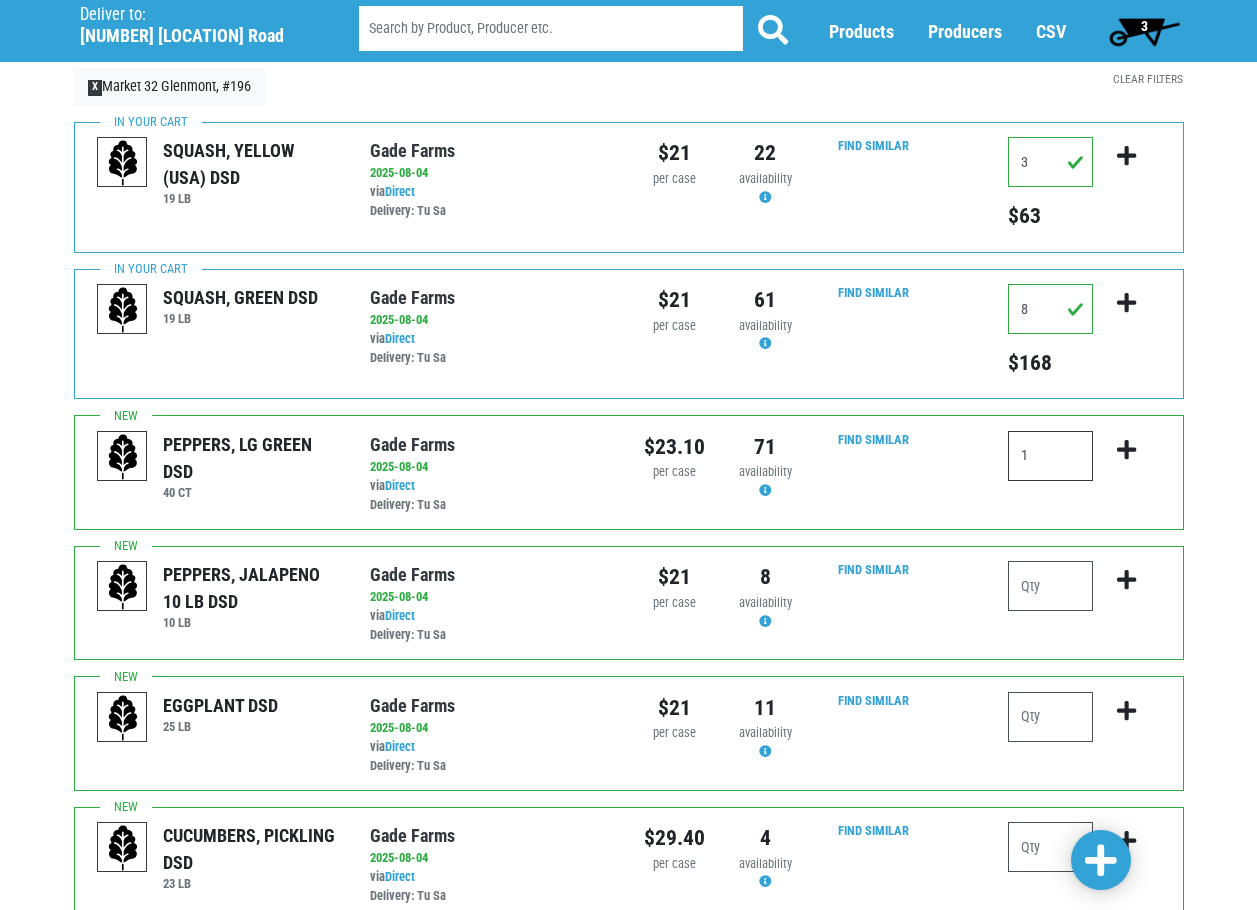 type on "1" 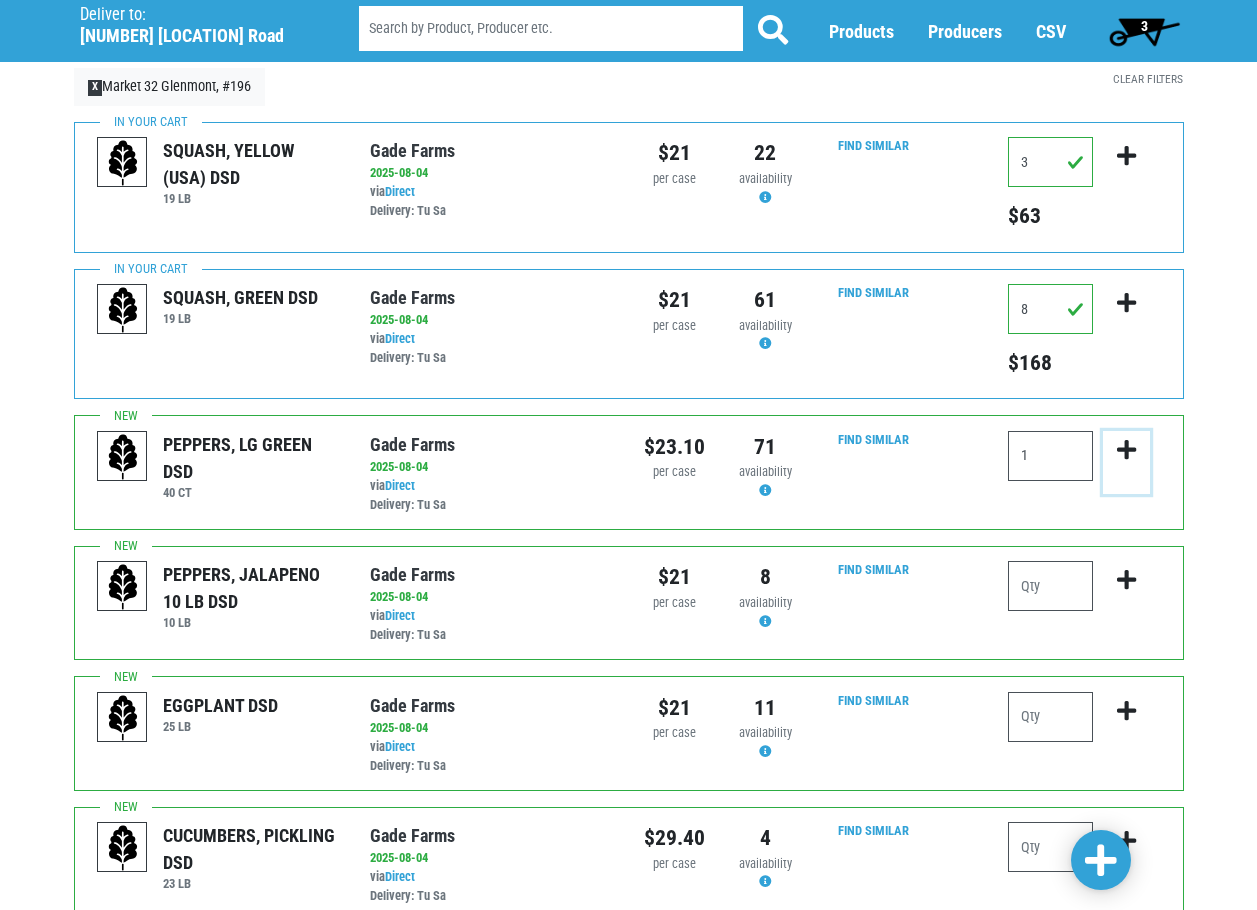 click at bounding box center [1126, 450] 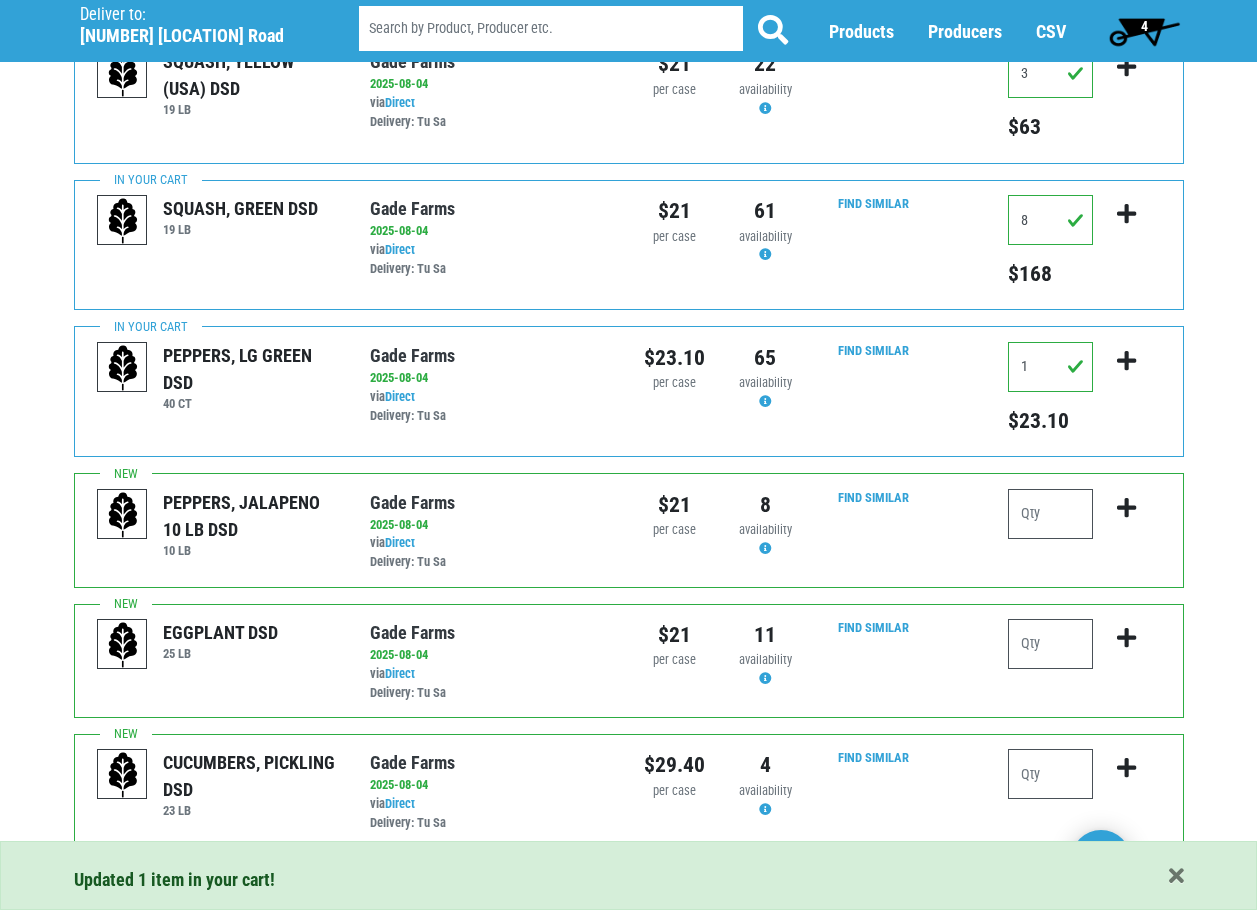 scroll, scrollTop: 0, scrollLeft: 0, axis: both 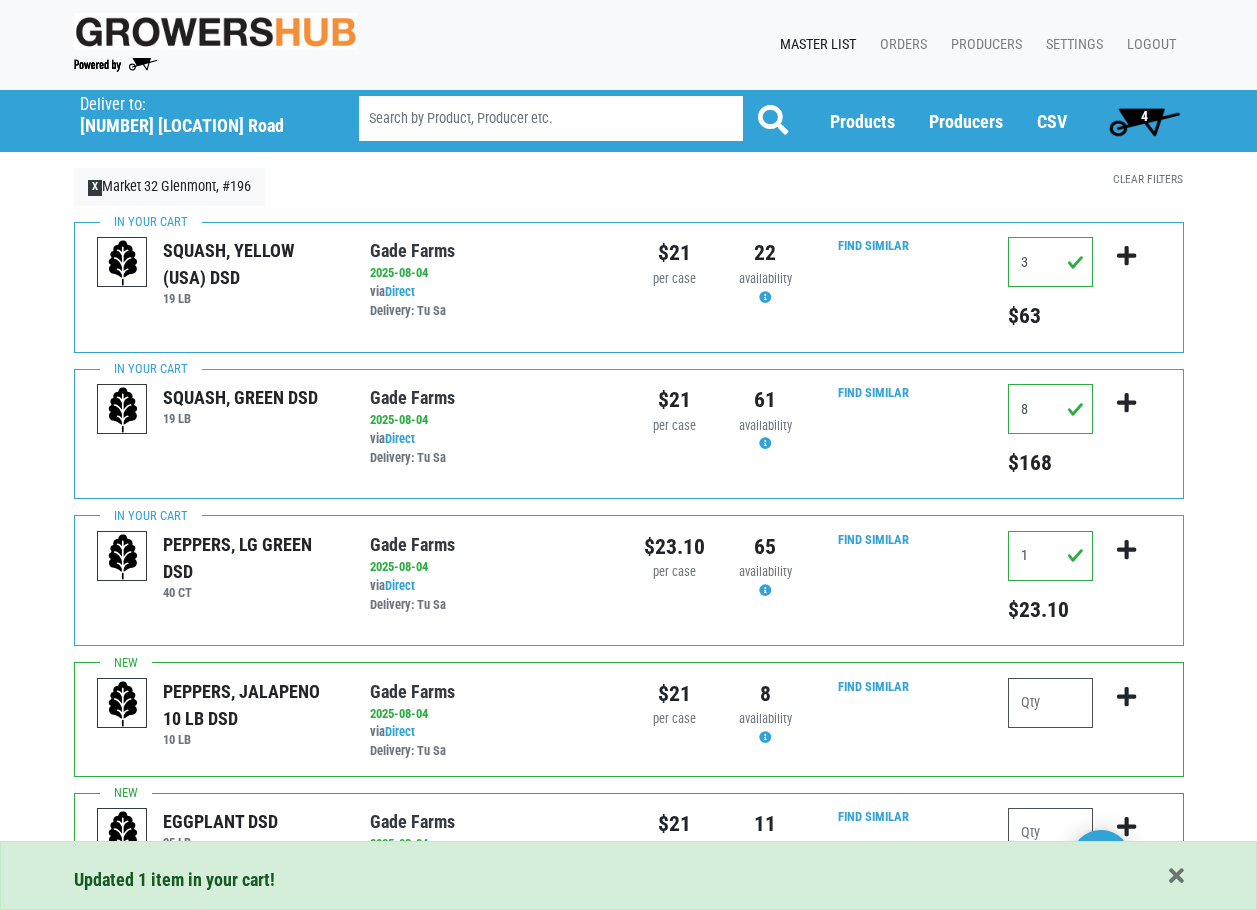 click on "4" at bounding box center [1144, 116] 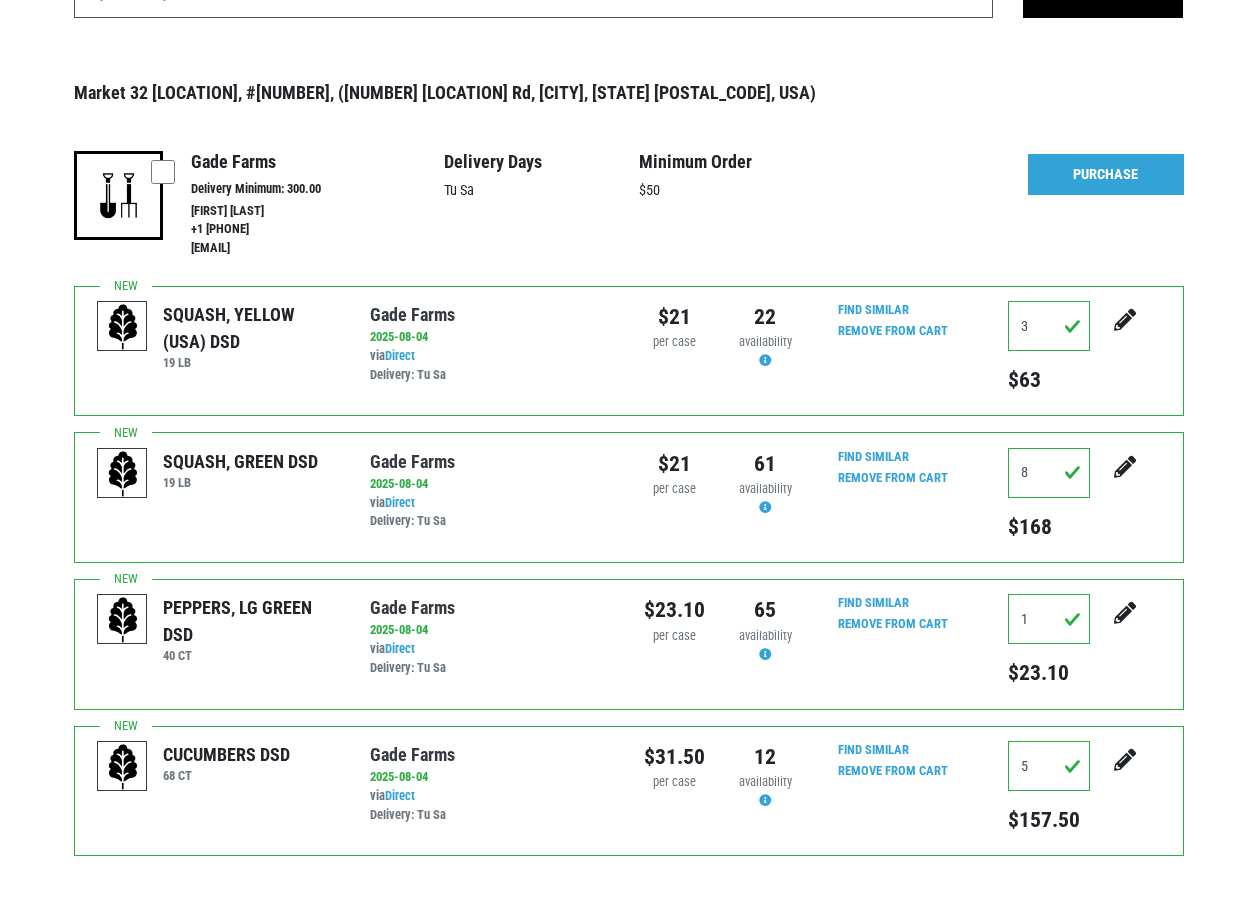 scroll, scrollTop: 278, scrollLeft: 0, axis: vertical 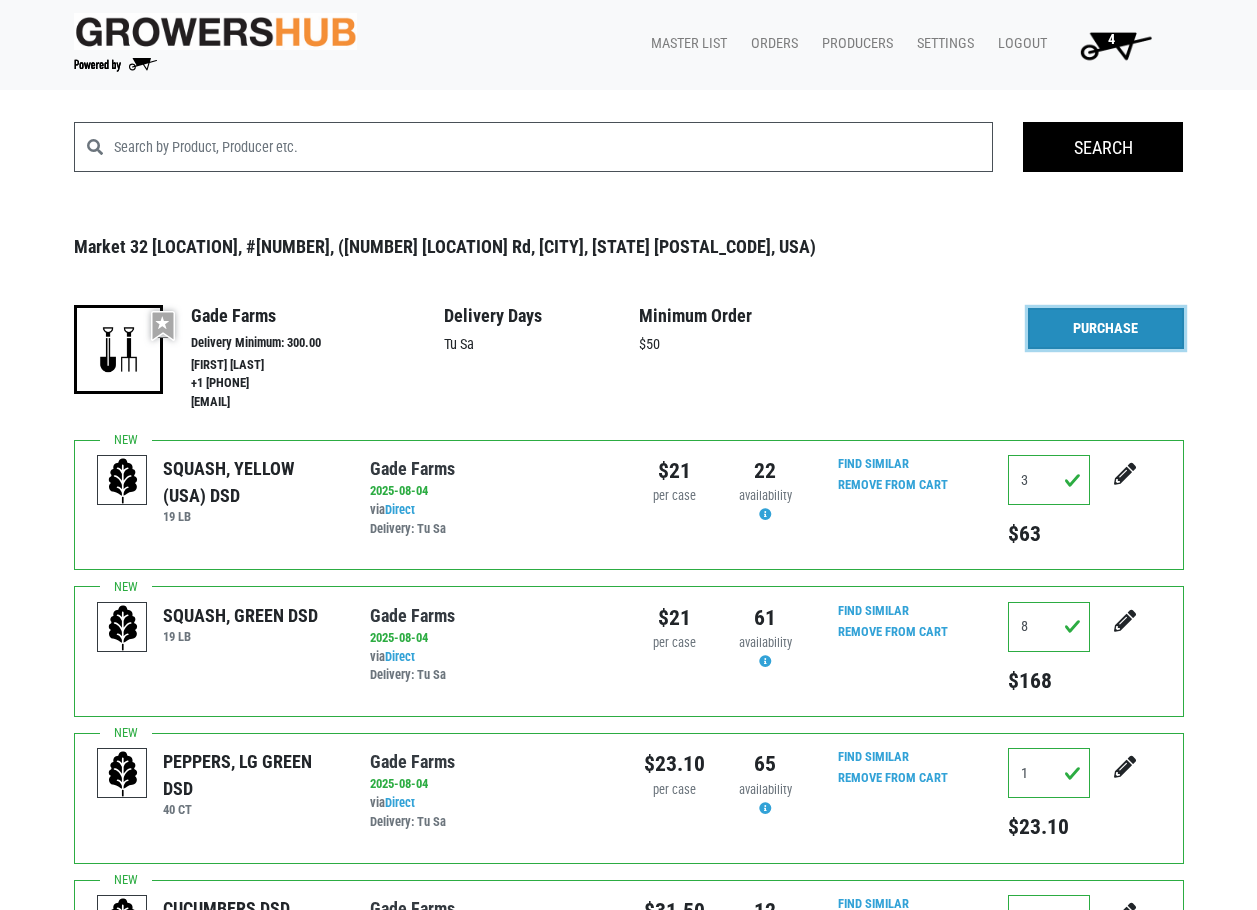 click on "Purchase" at bounding box center [1106, 329] 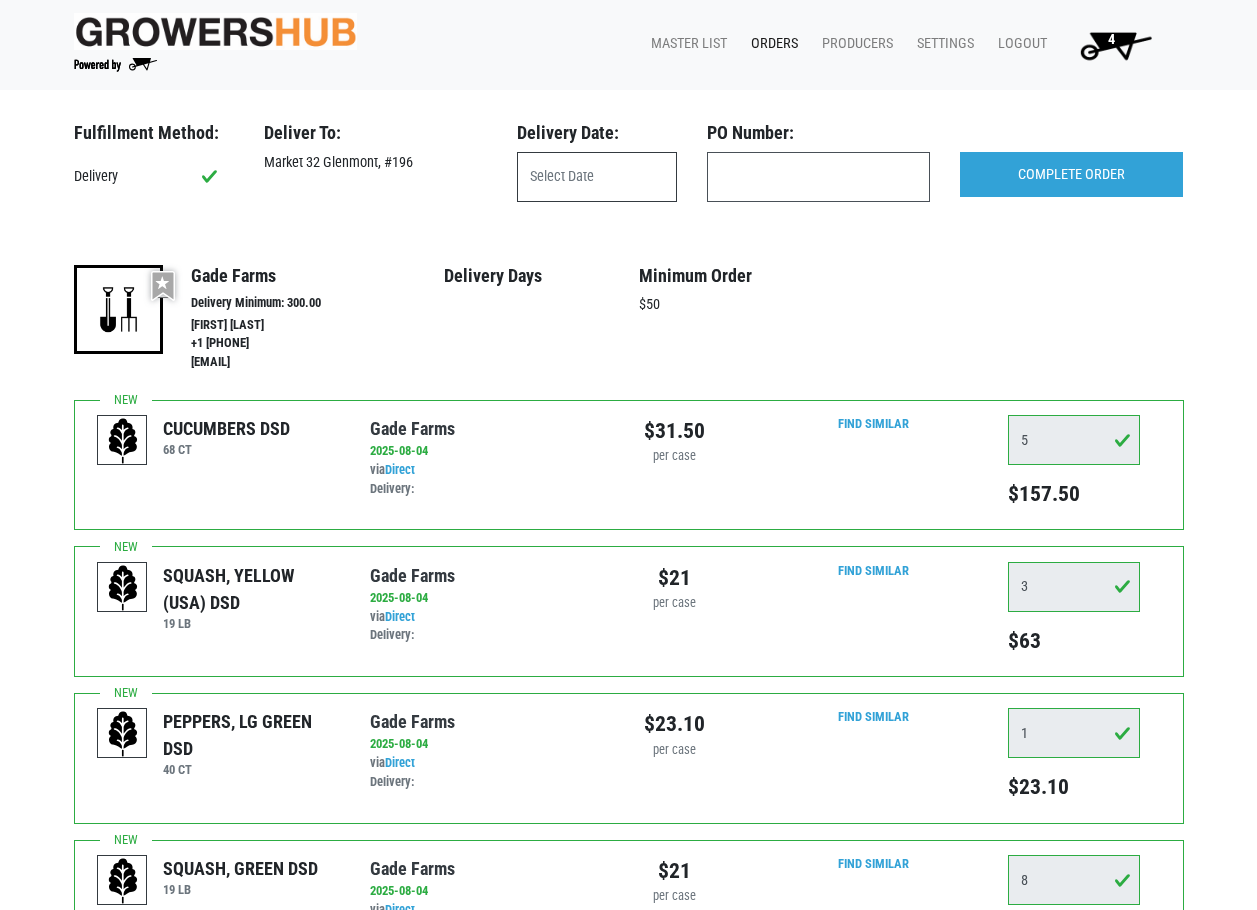 click at bounding box center [597, 177] 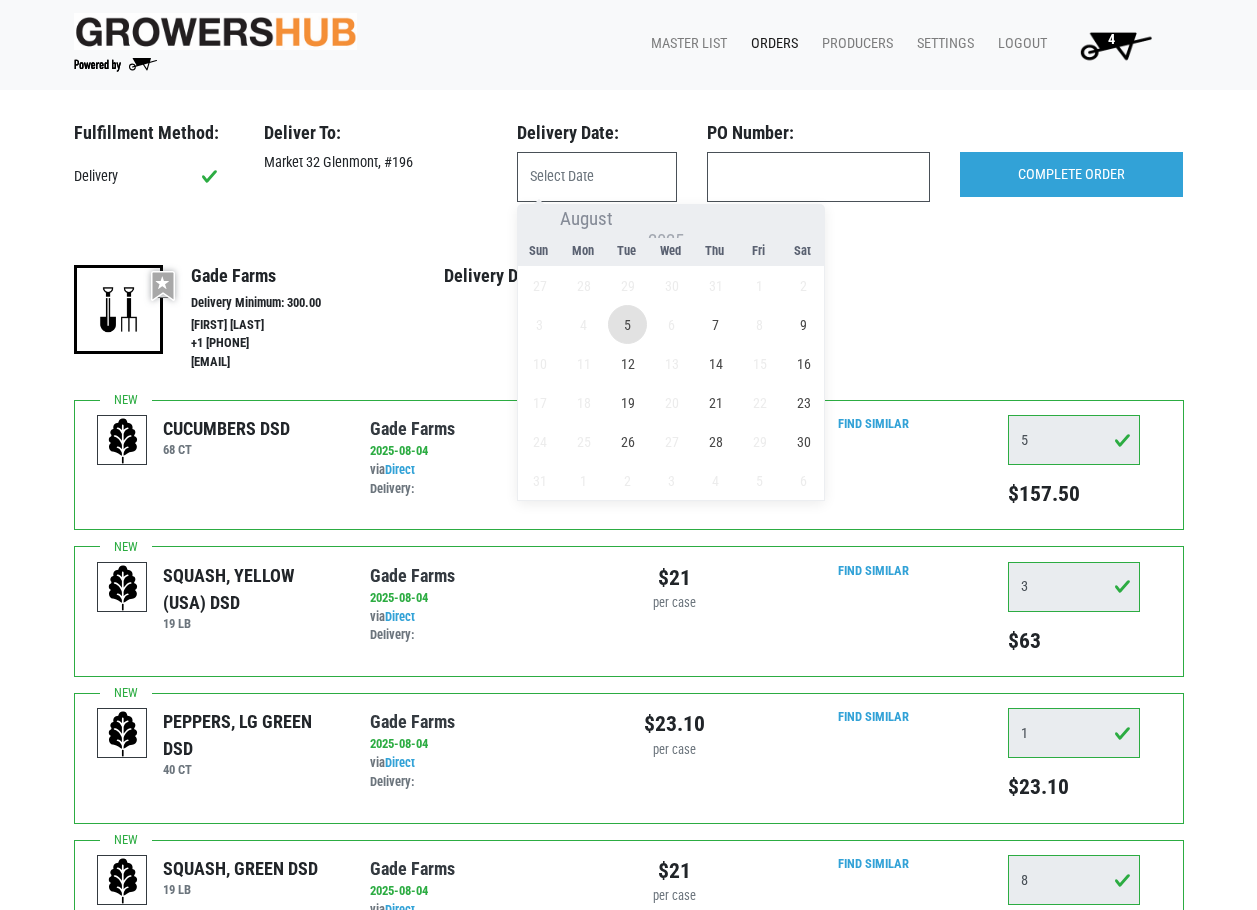 click on "5" at bounding box center [627, 324] 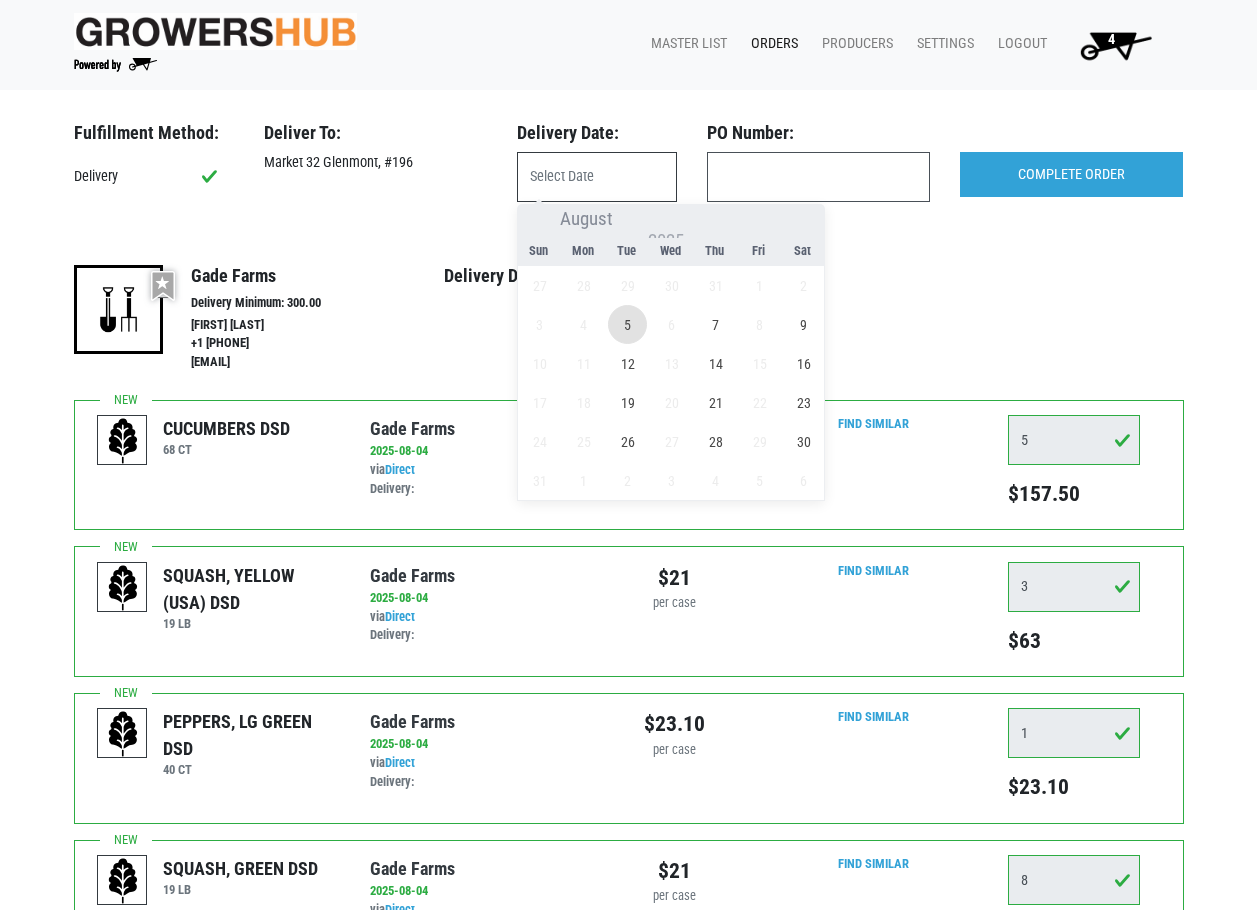 type on "2025-08-05" 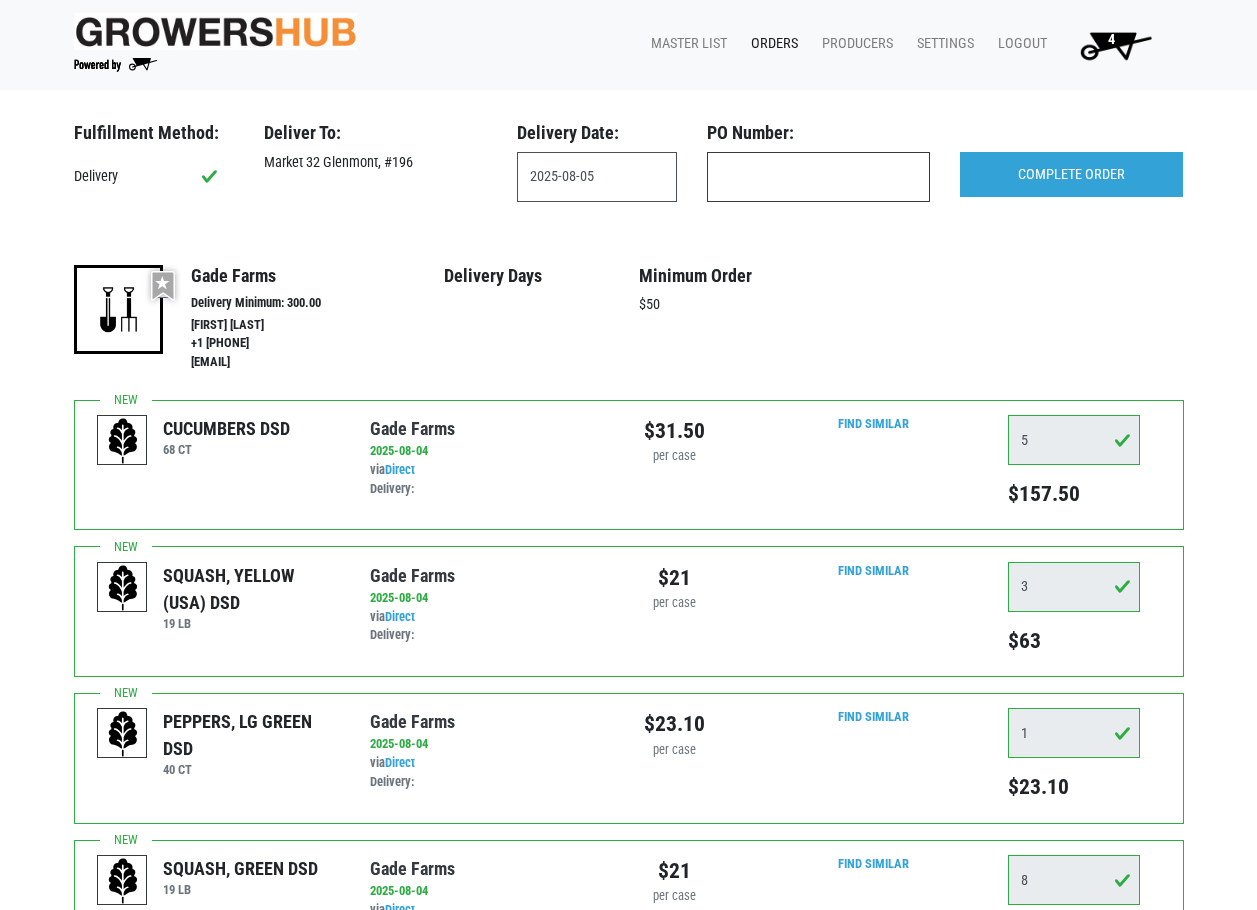 click at bounding box center (818, 177) 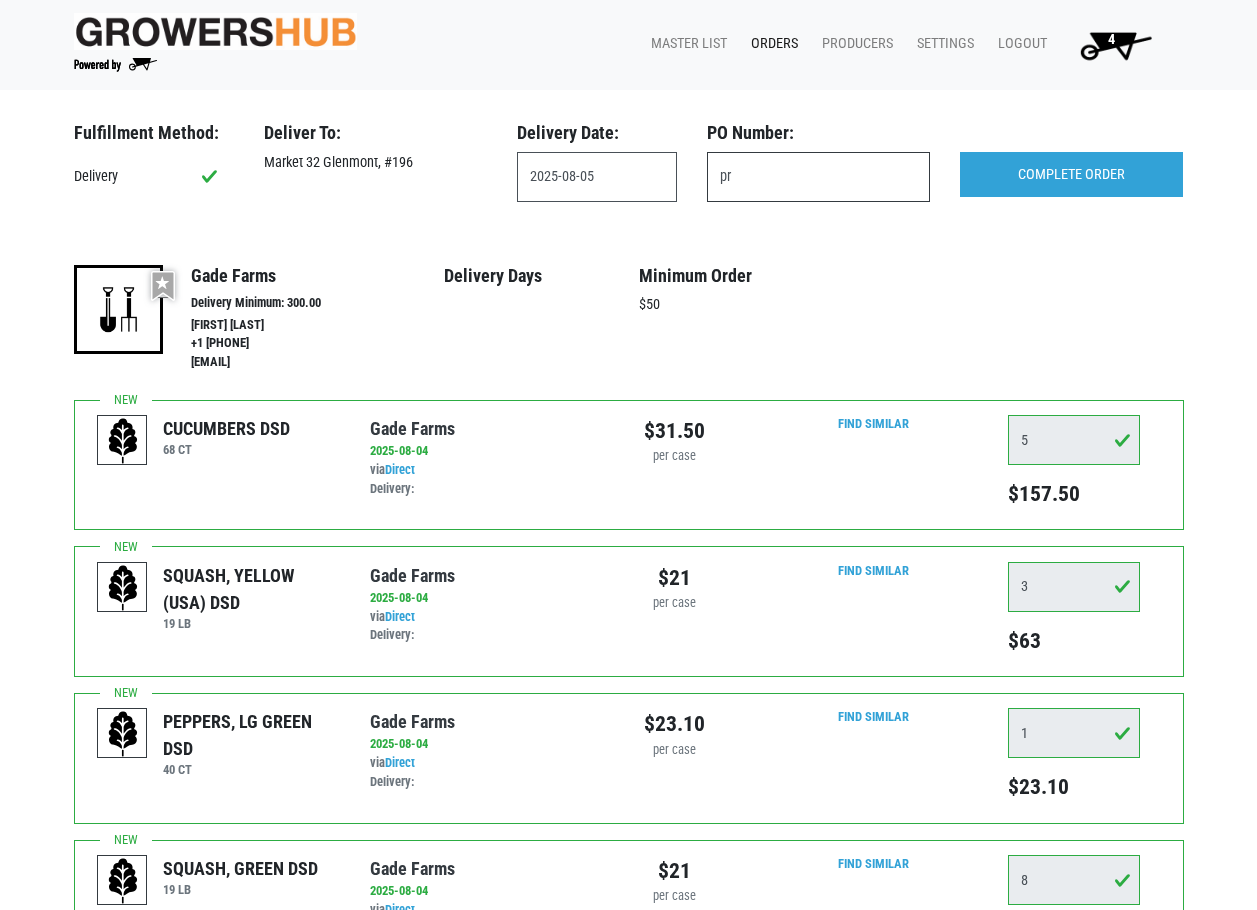 type on "p" 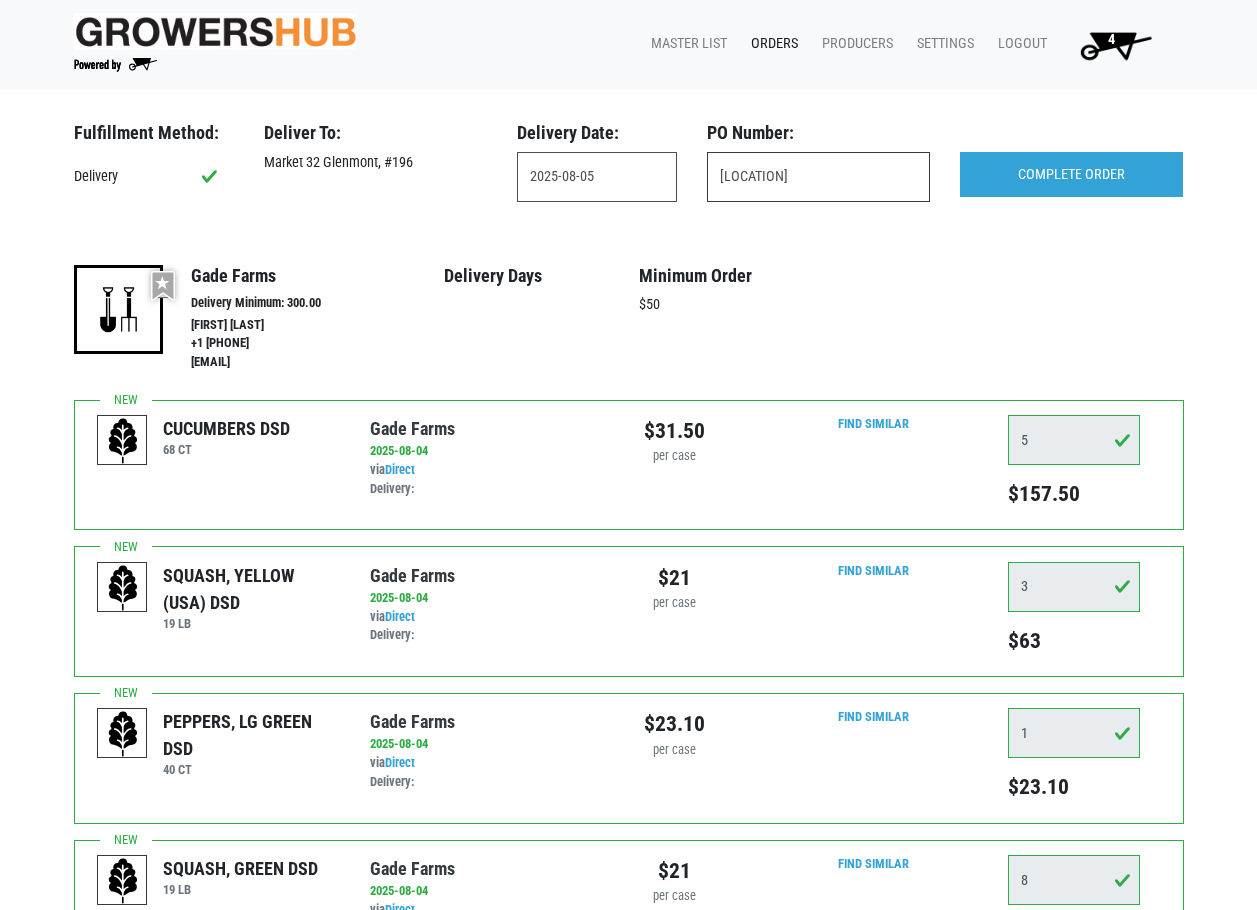 type on "g" 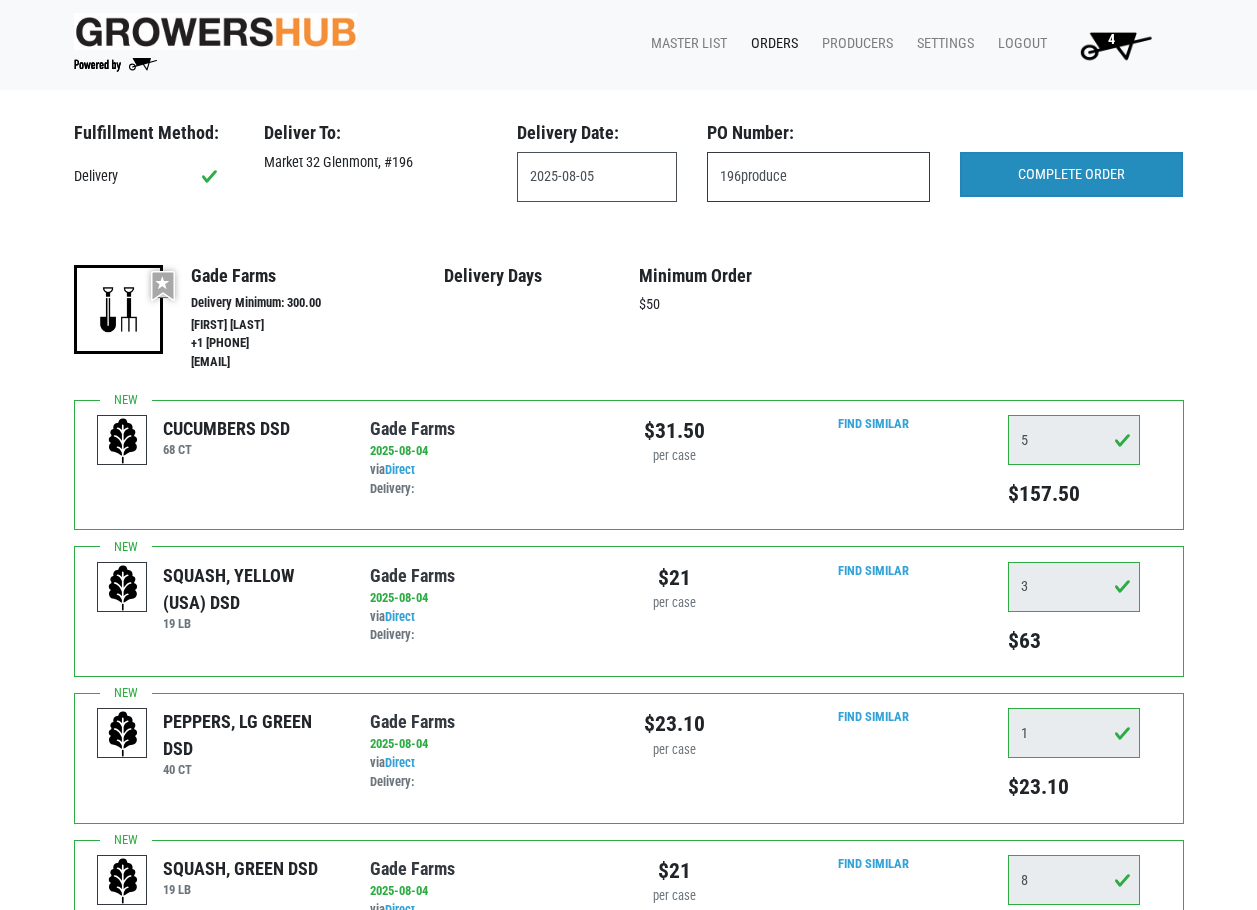 type on "196produce" 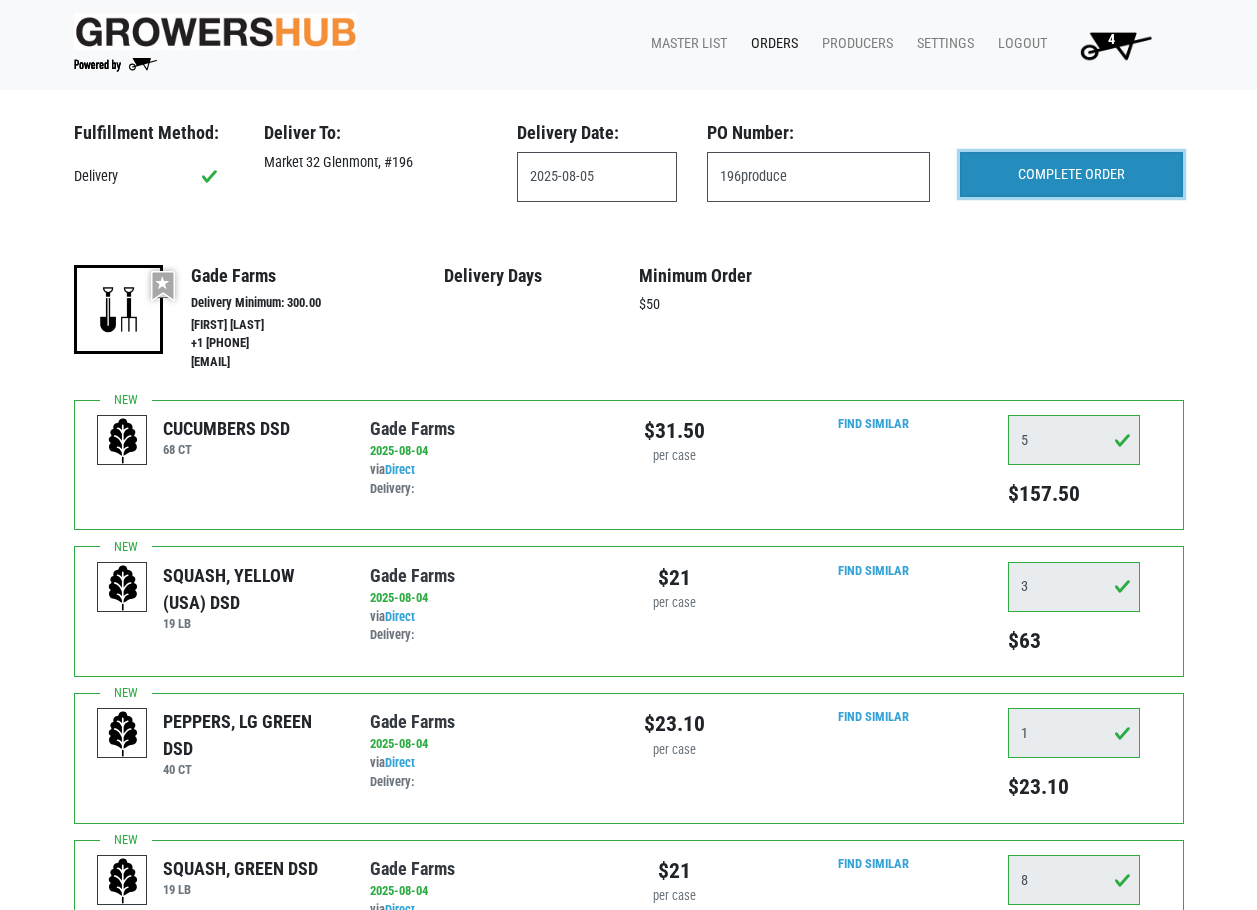 click on "COMPLETE ORDER" at bounding box center [1071, 175] 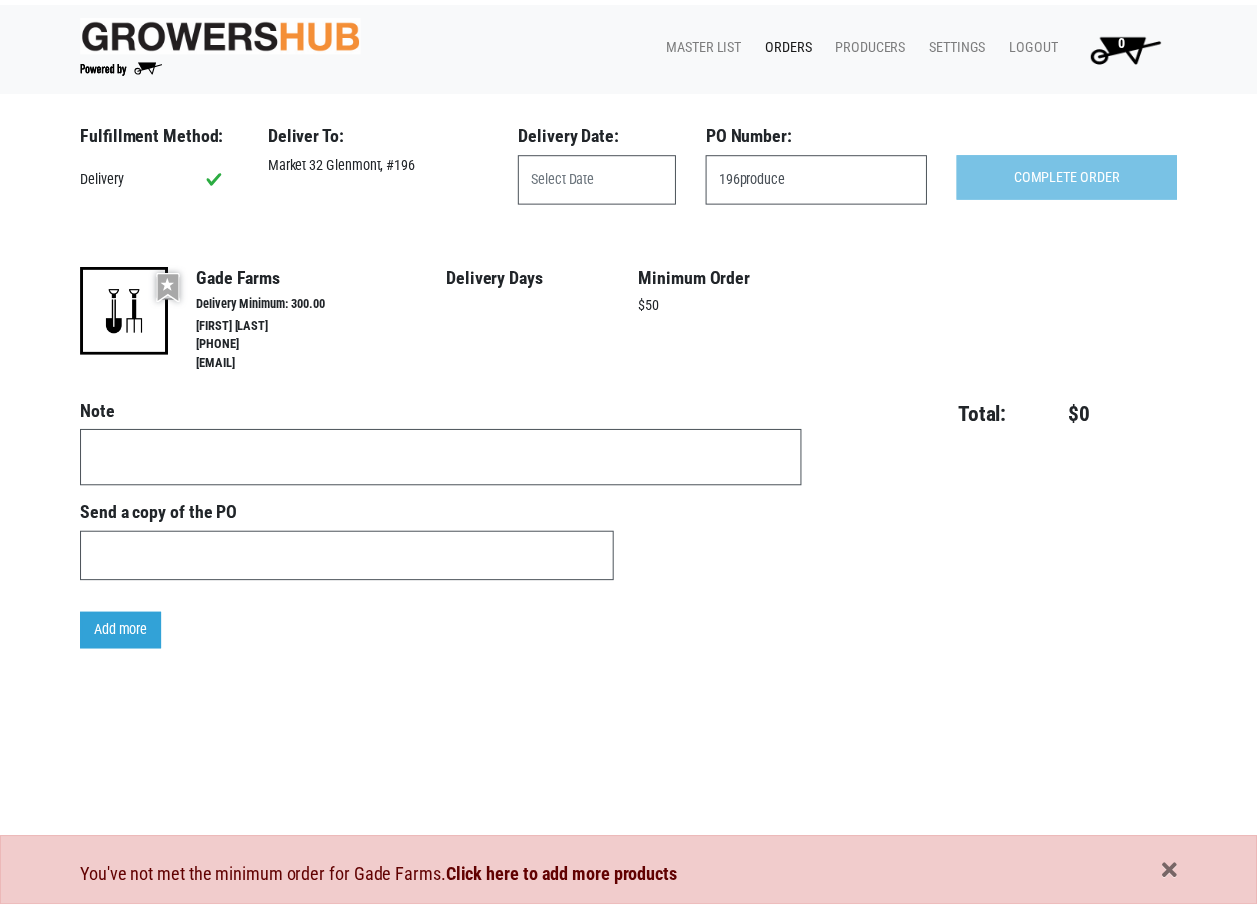 scroll, scrollTop: 0, scrollLeft: 0, axis: both 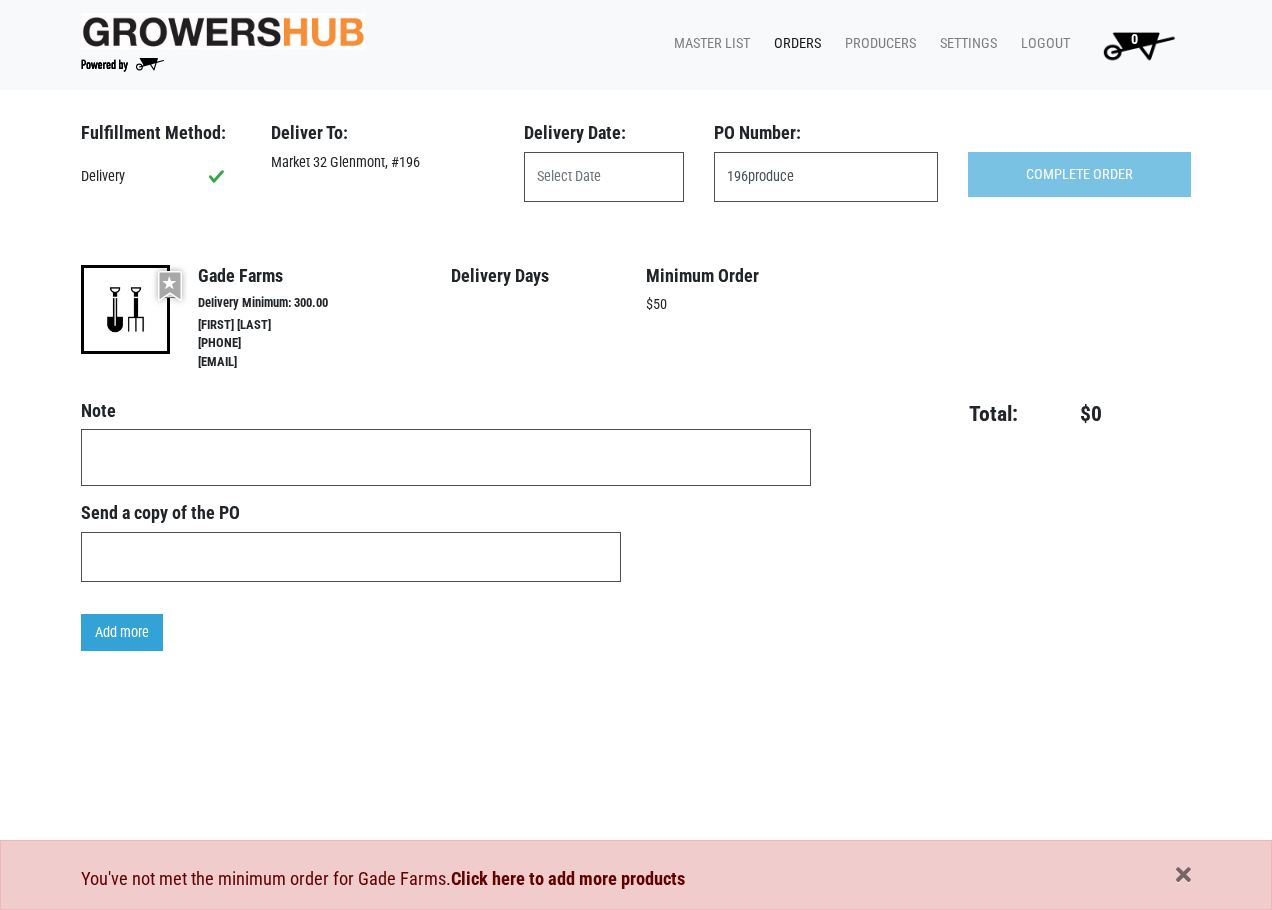 click on "Orders" at bounding box center (793, 44) 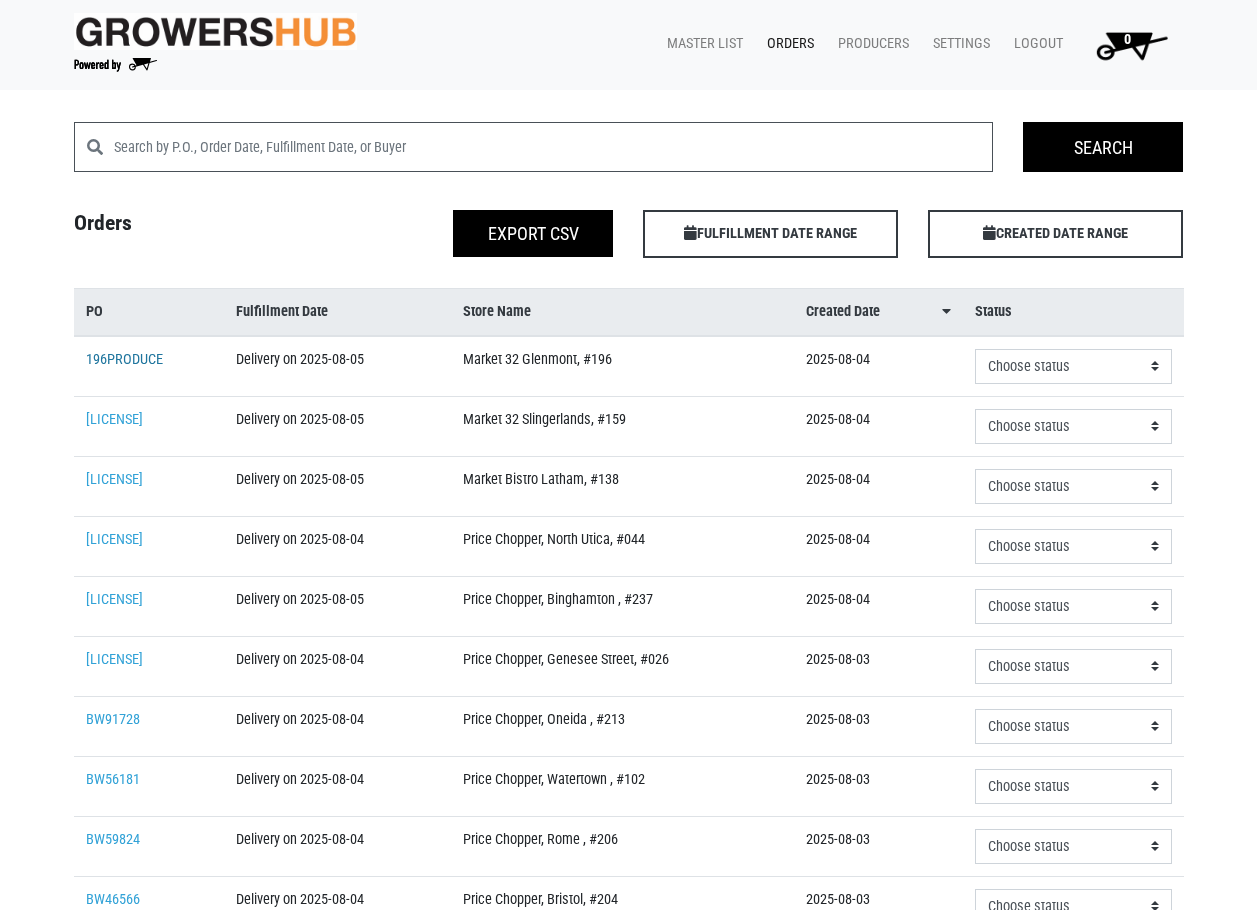 click on "196PRODUCE" at bounding box center [124, 359] 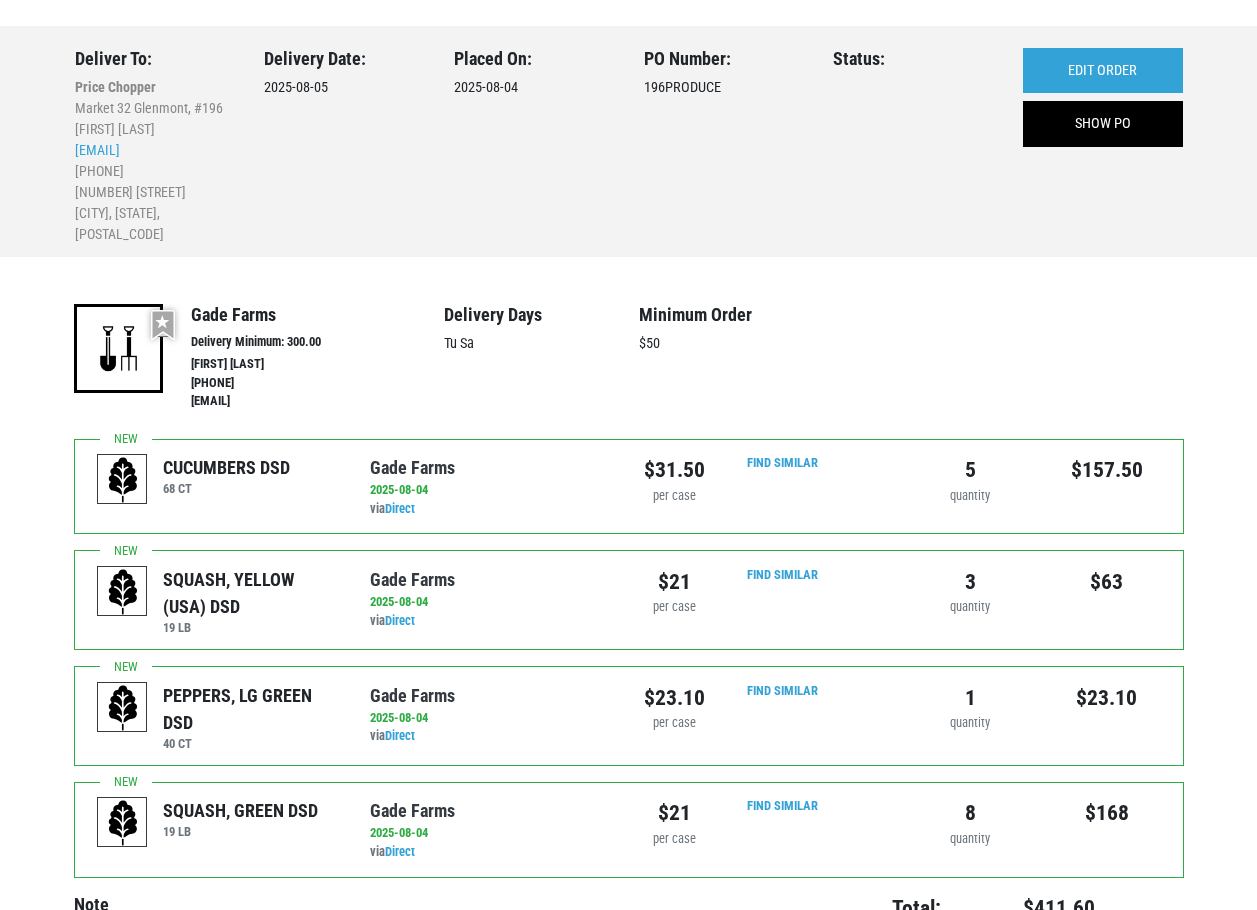 scroll, scrollTop: 0, scrollLeft: 0, axis: both 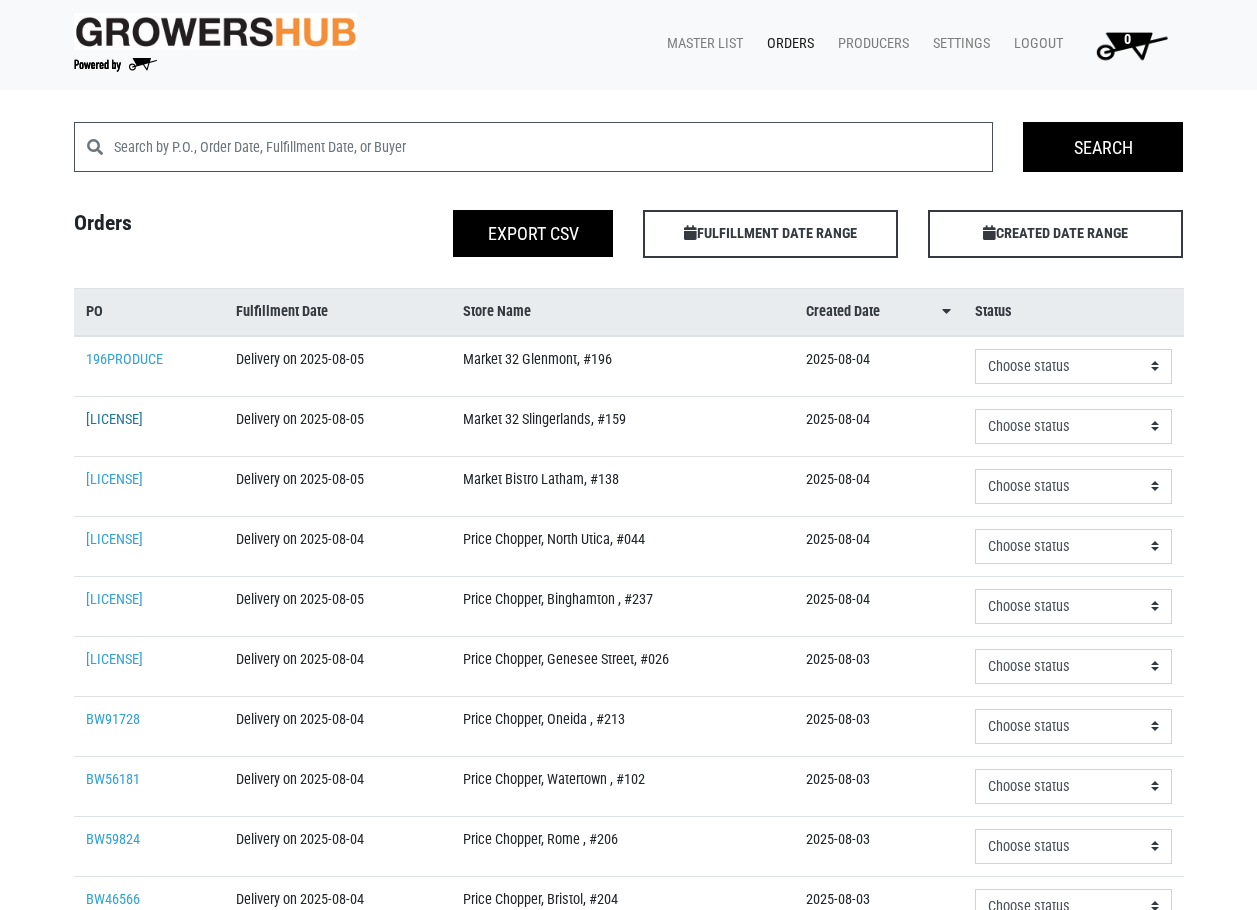 click on "[LICENSE]" at bounding box center (114, 419) 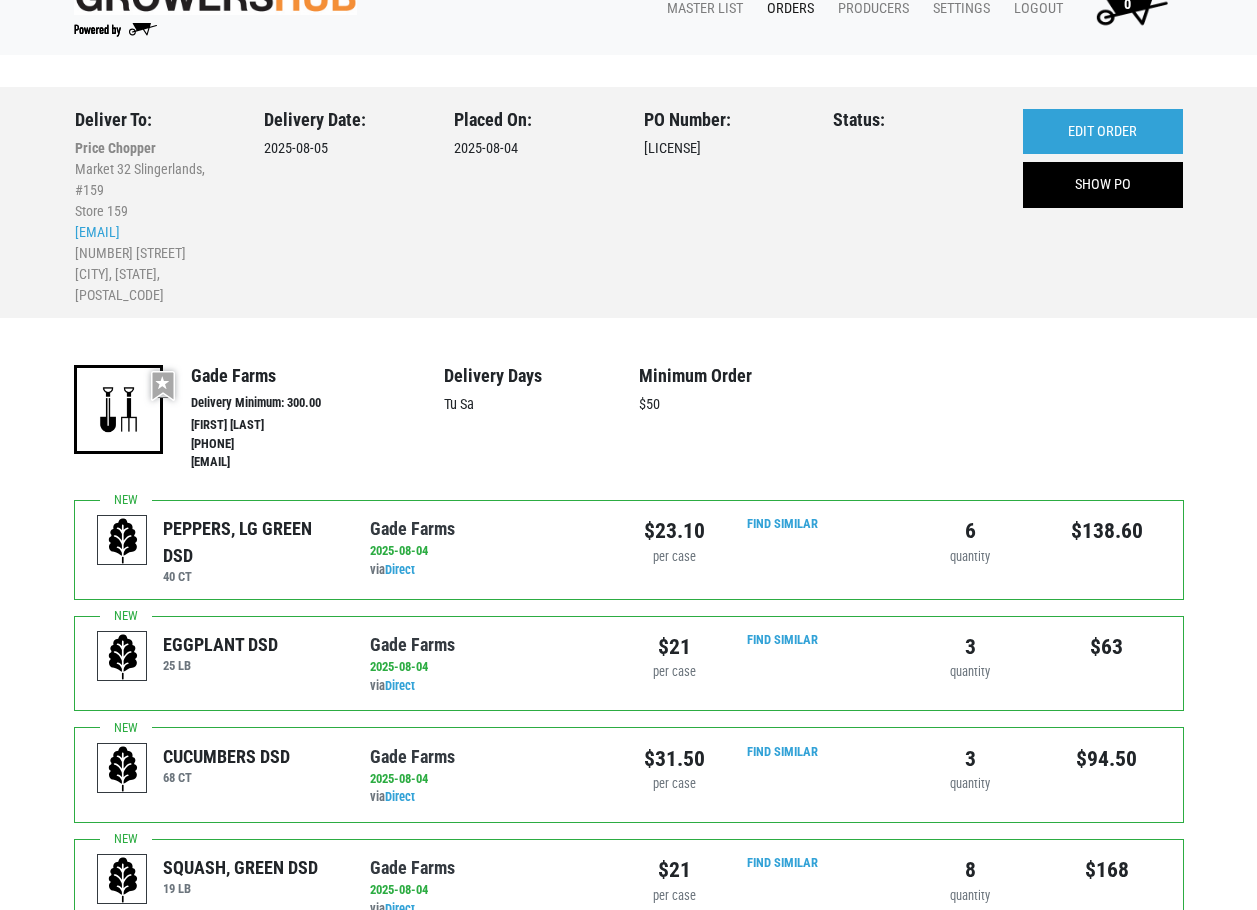 scroll, scrollTop: 0, scrollLeft: 0, axis: both 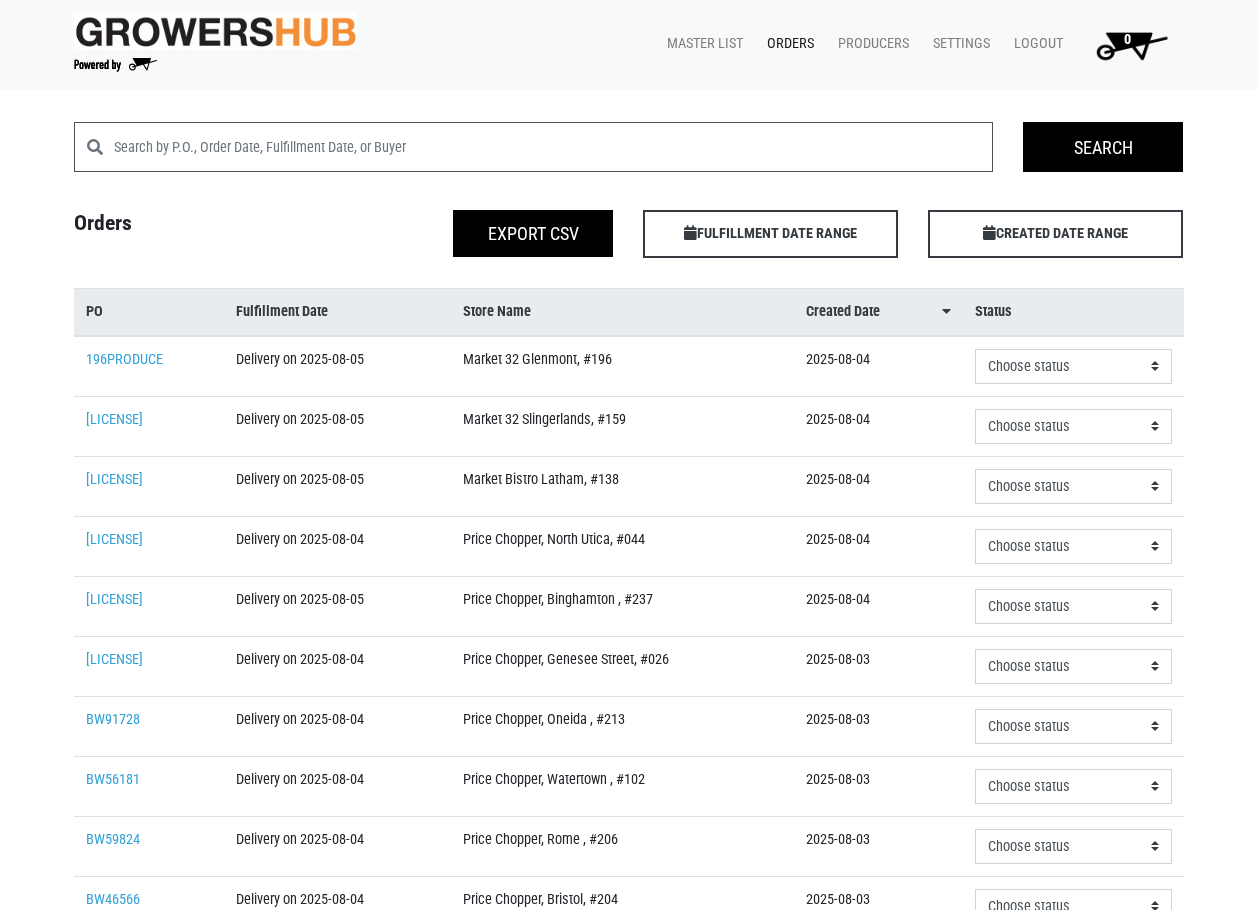 click on "[LICENSE]" at bounding box center (149, 486) 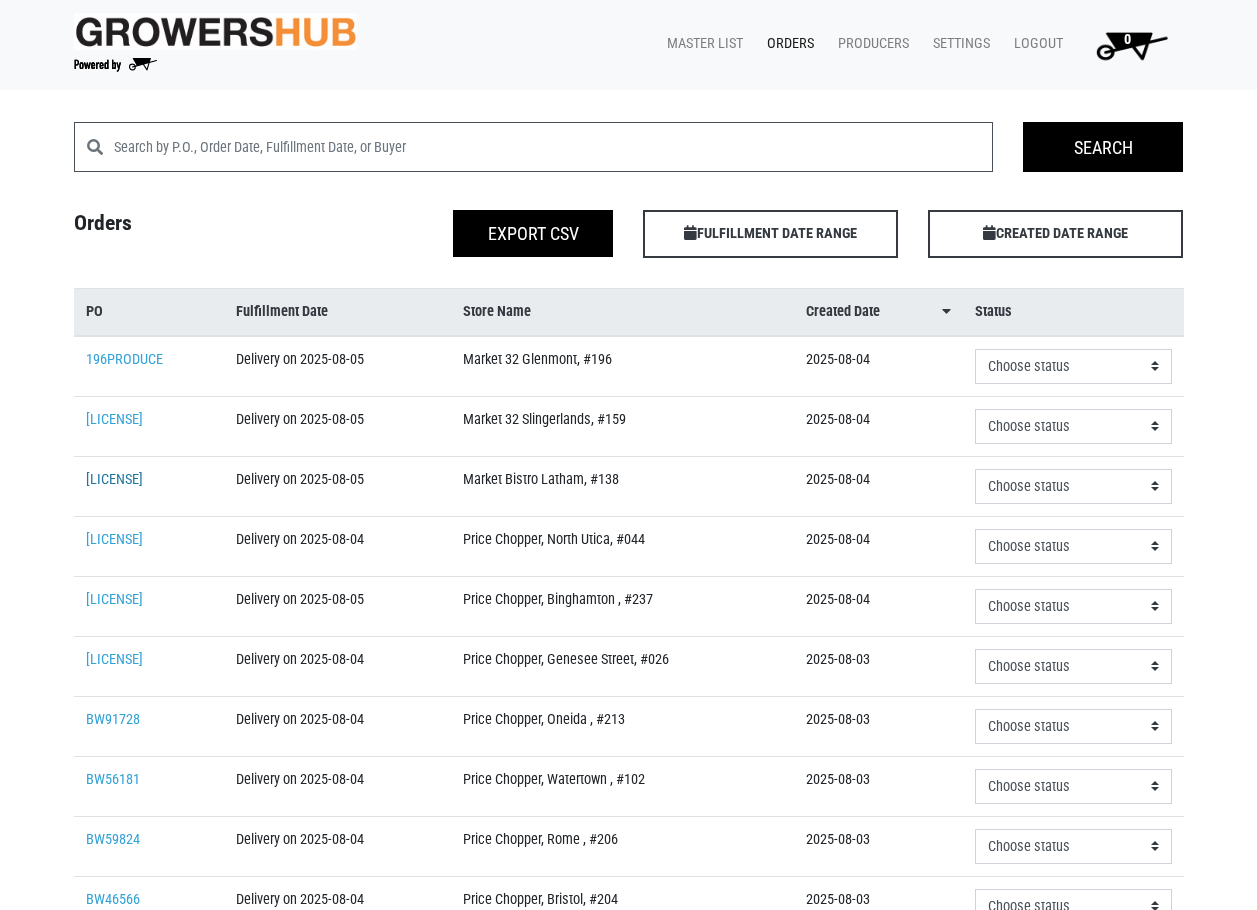 click on "[LICENSE]" at bounding box center (114, 479) 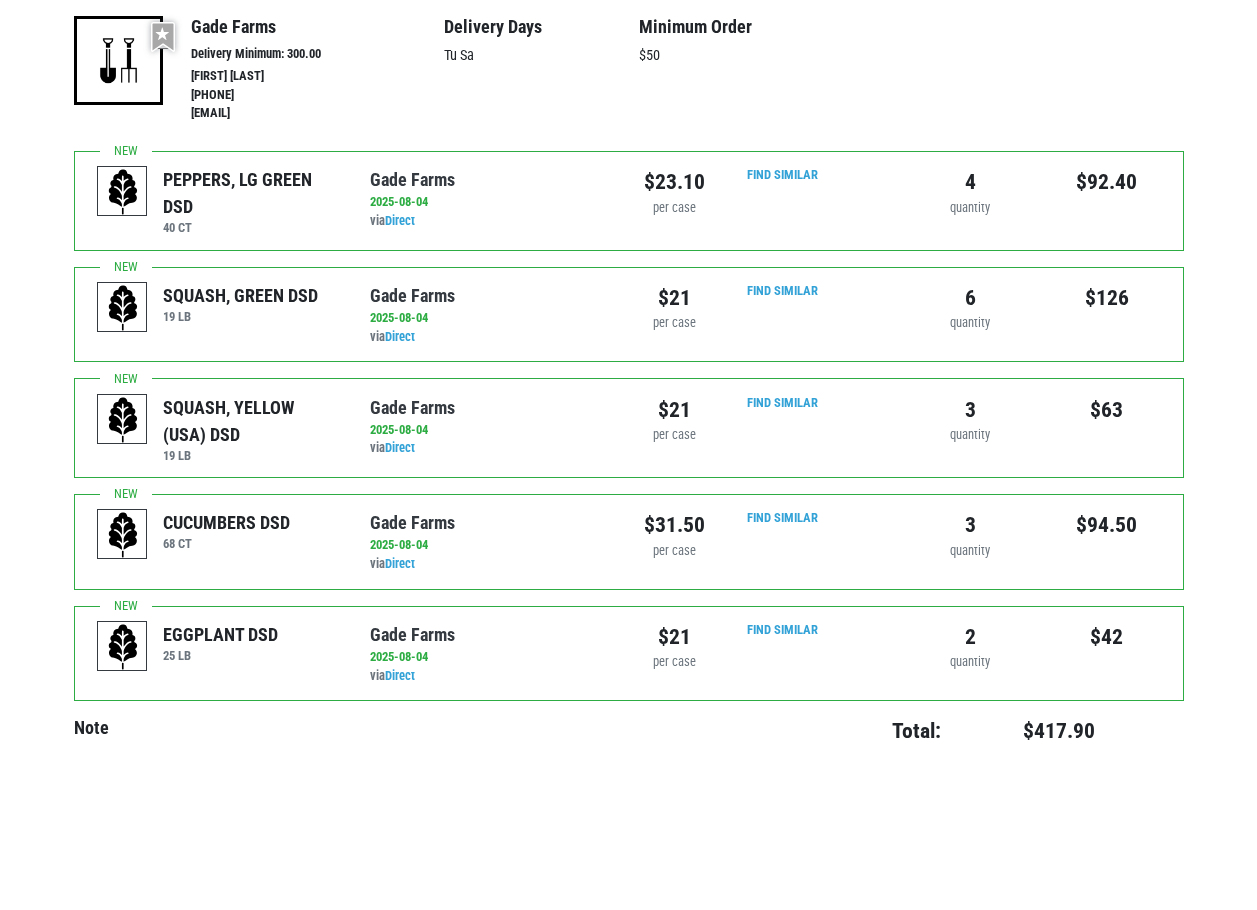 scroll, scrollTop: 0, scrollLeft: 0, axis: both 